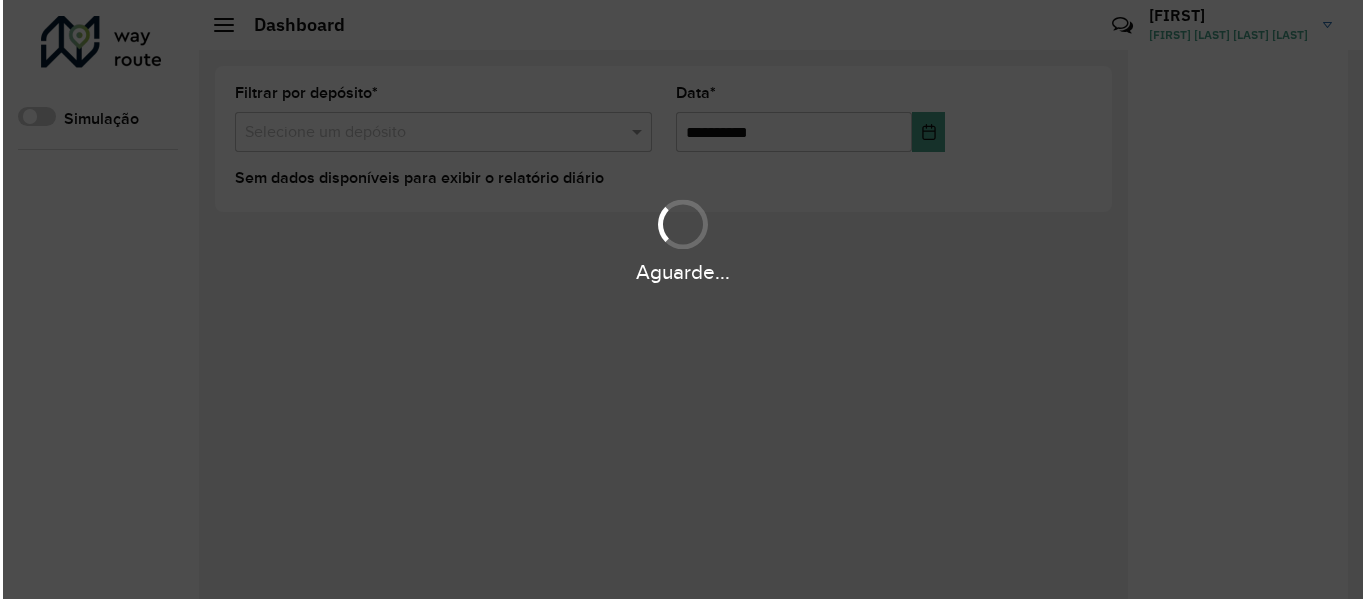 scroll, scrollTop: 0, scrollLeft: 0, axis: both 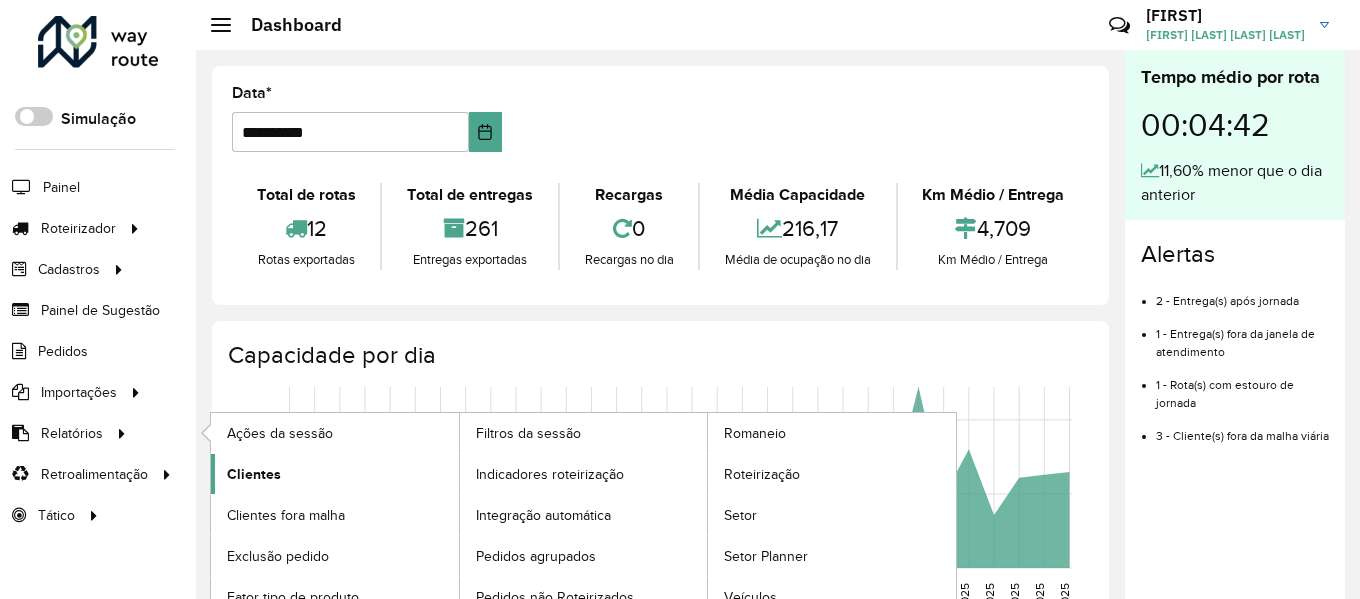 click on "Clientes" 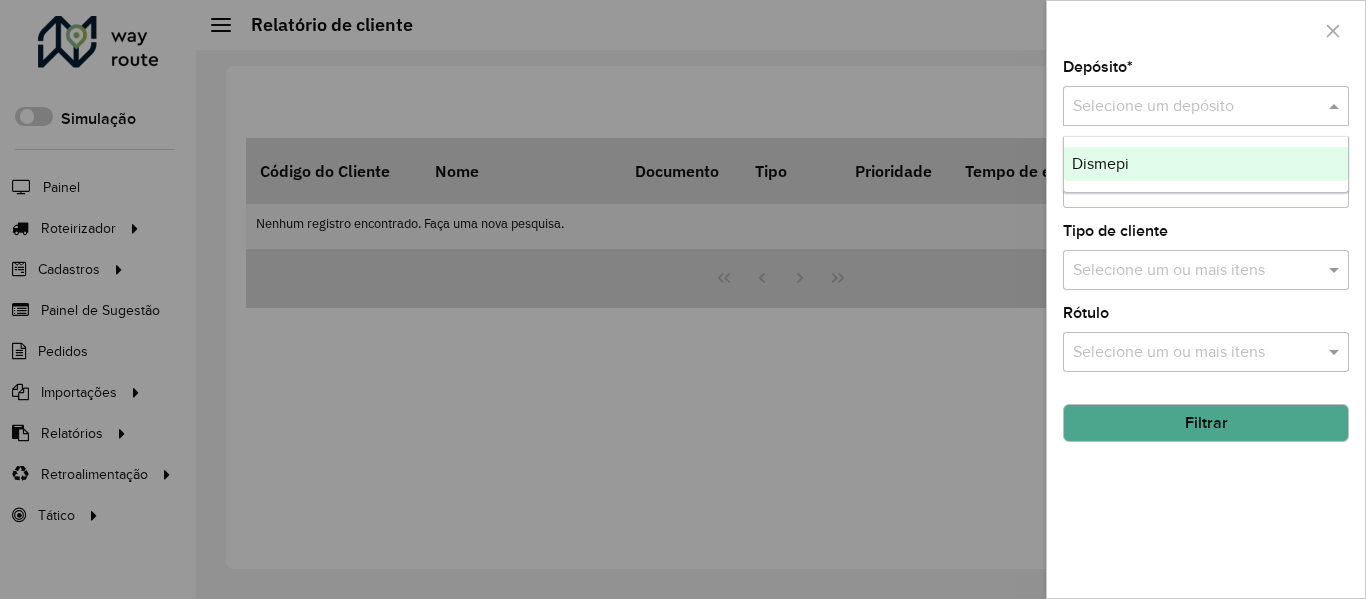 click at bounding box center (1186, 107) 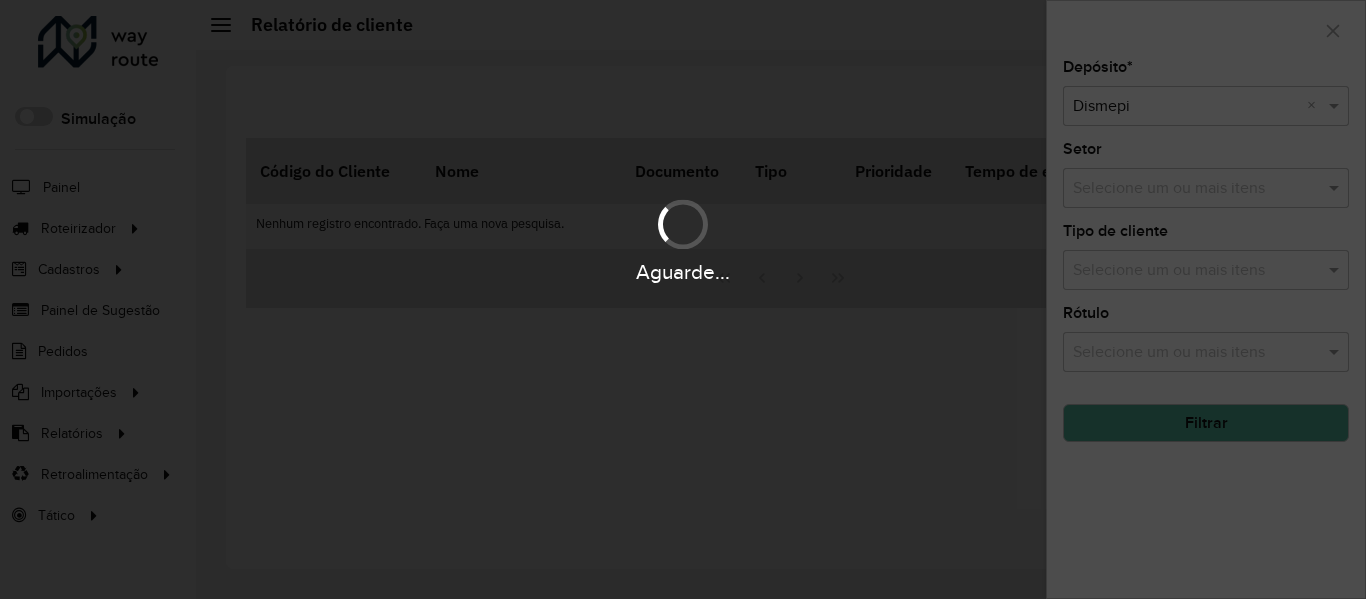 click on "Aguarde..." at bounding box center (683, 299) 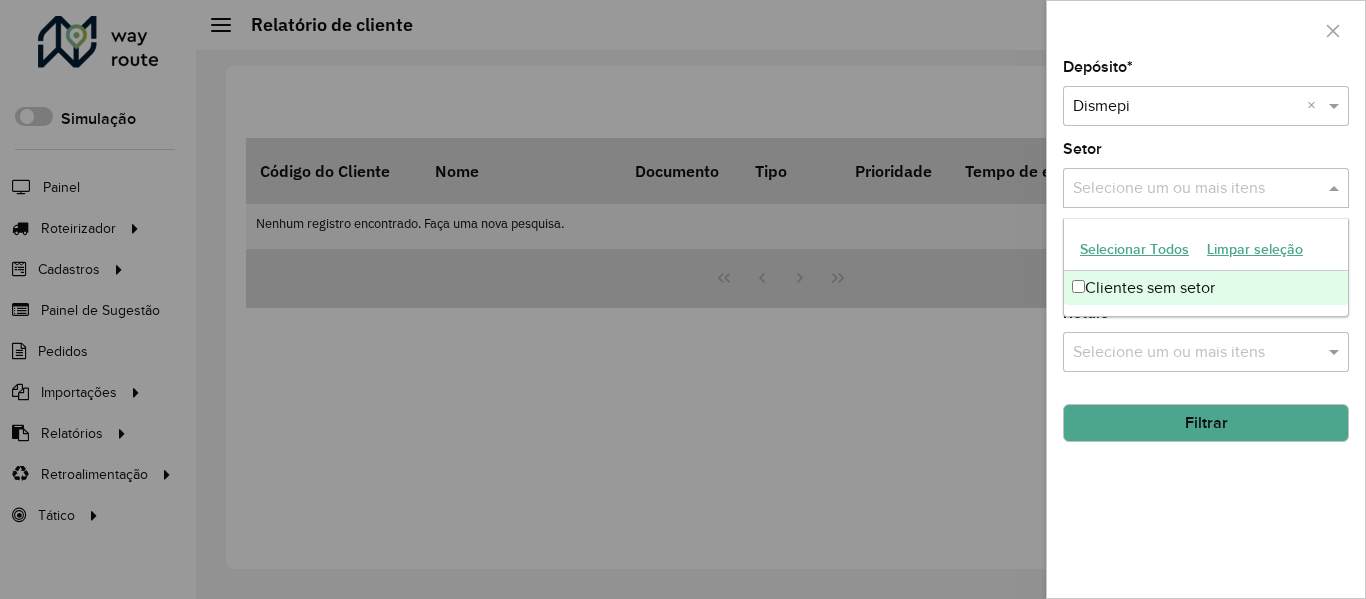 click at bounding box center (1196, 189) 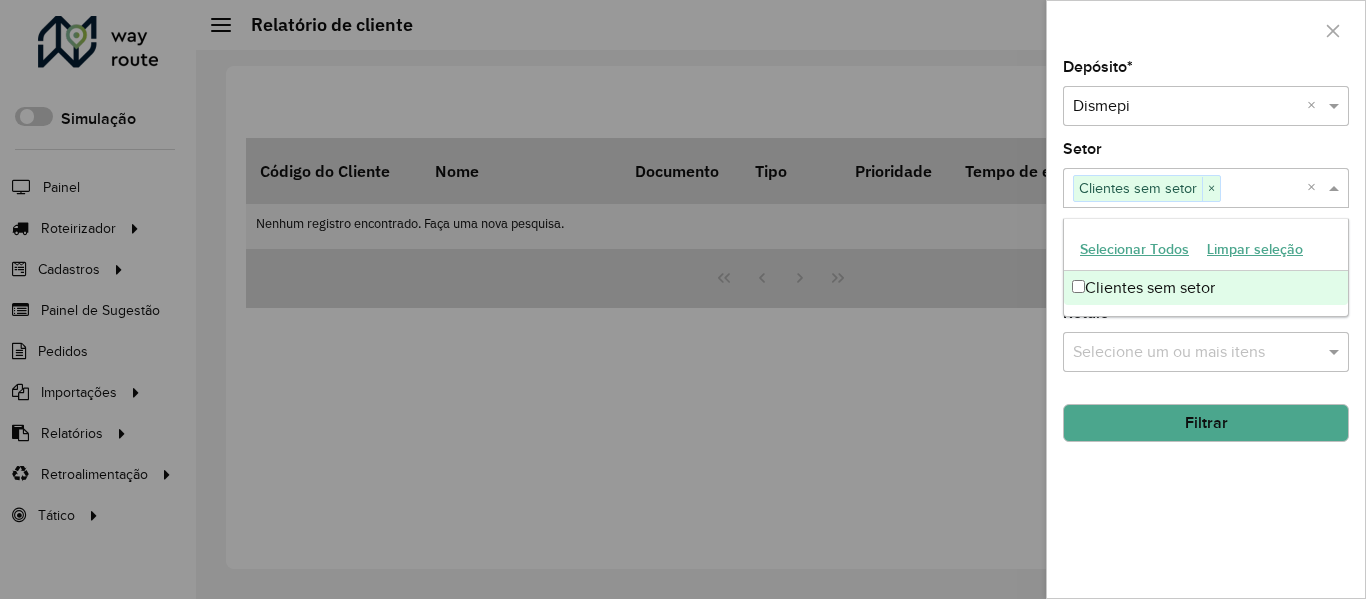 click on "Setor  Selecione um ou mais itens Clientes sem setor × ×" 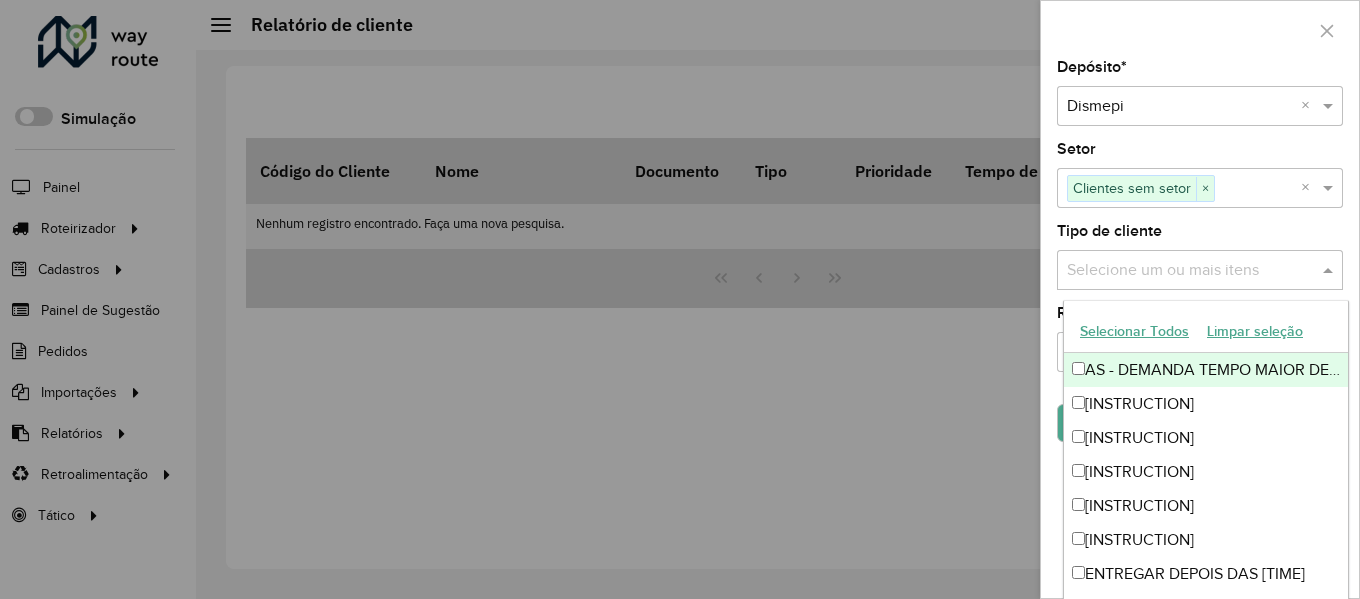 click at bounding box center [1190, 271] 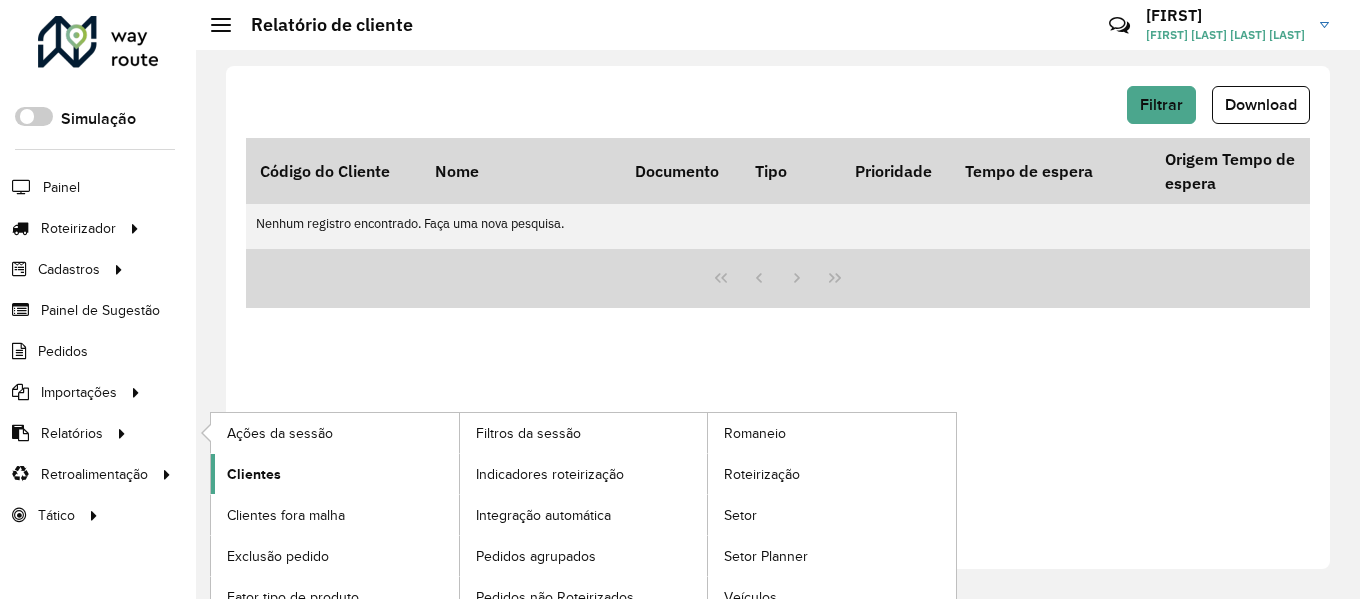 click on "Clientes" 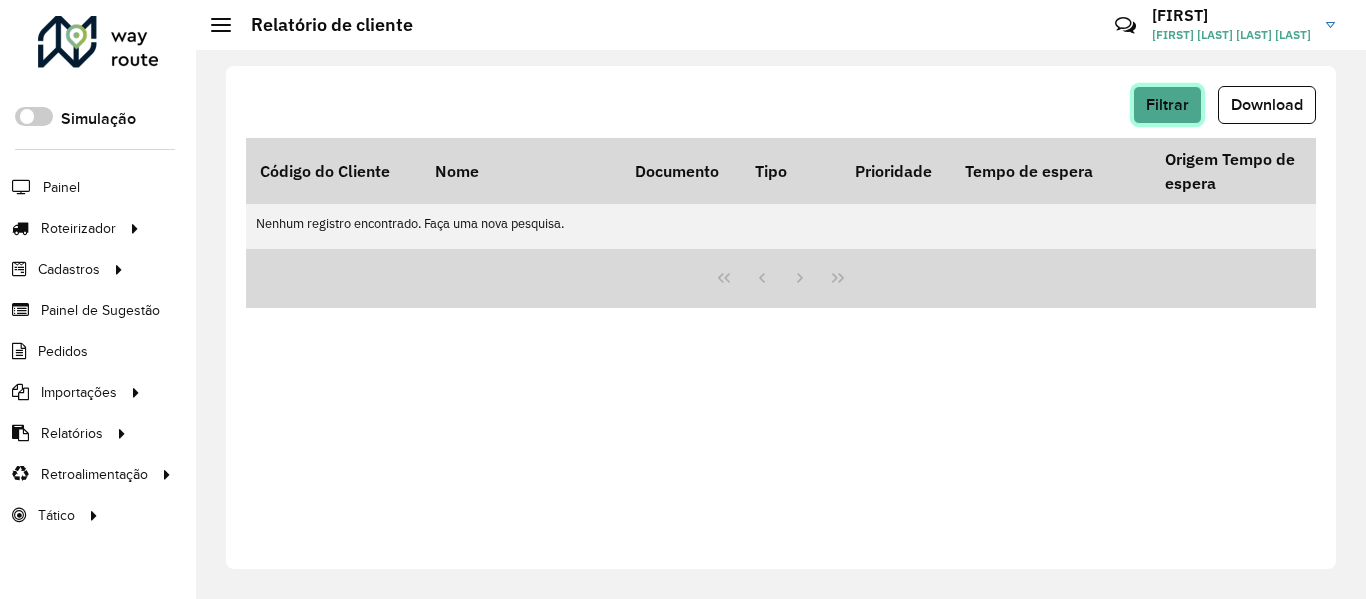 click on "Filtrar" 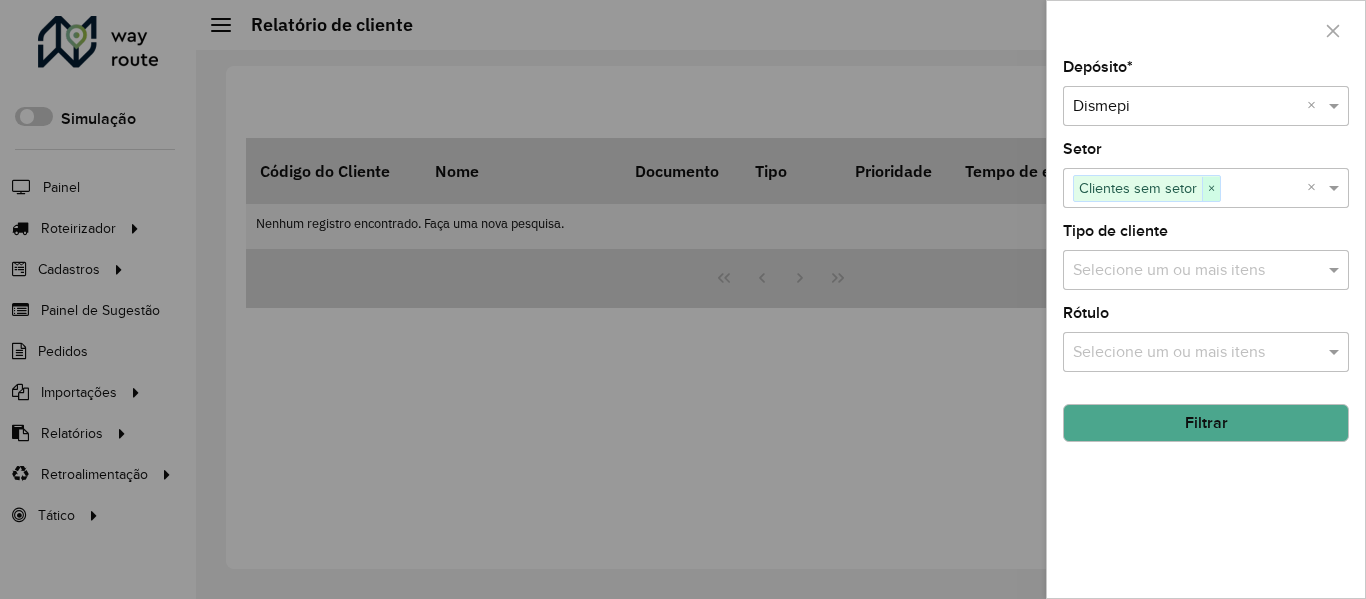 click on "×" at bounding box center [1211, 189] 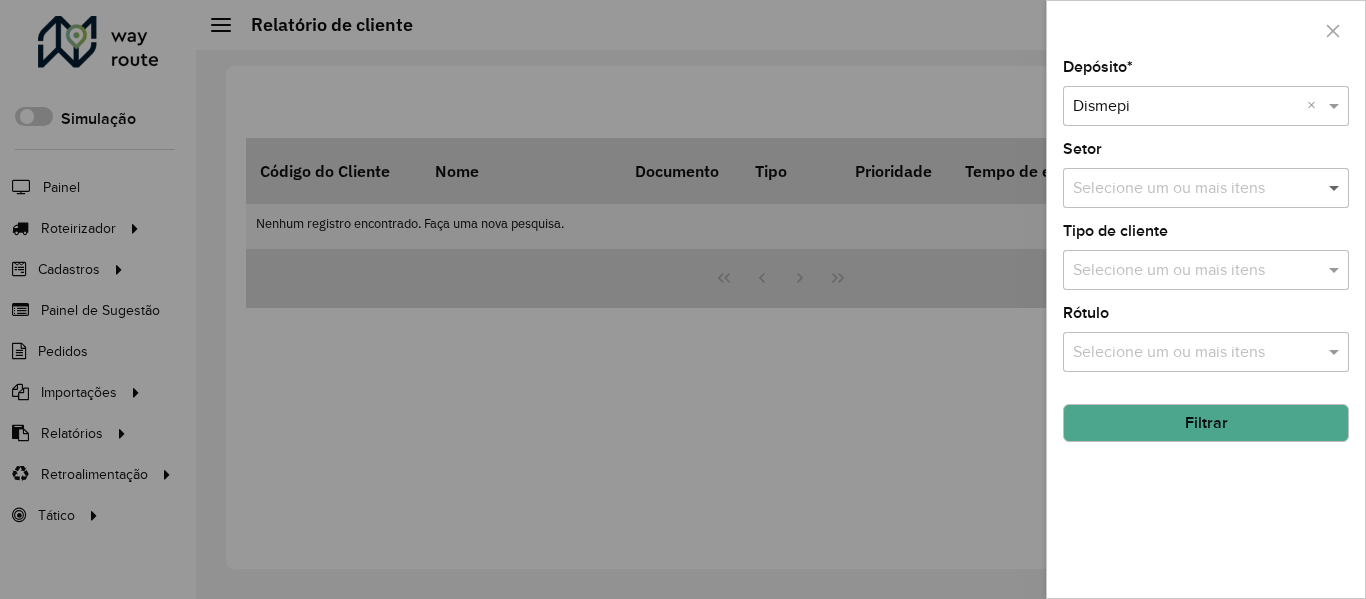 click at bounding box center [1336, 188] 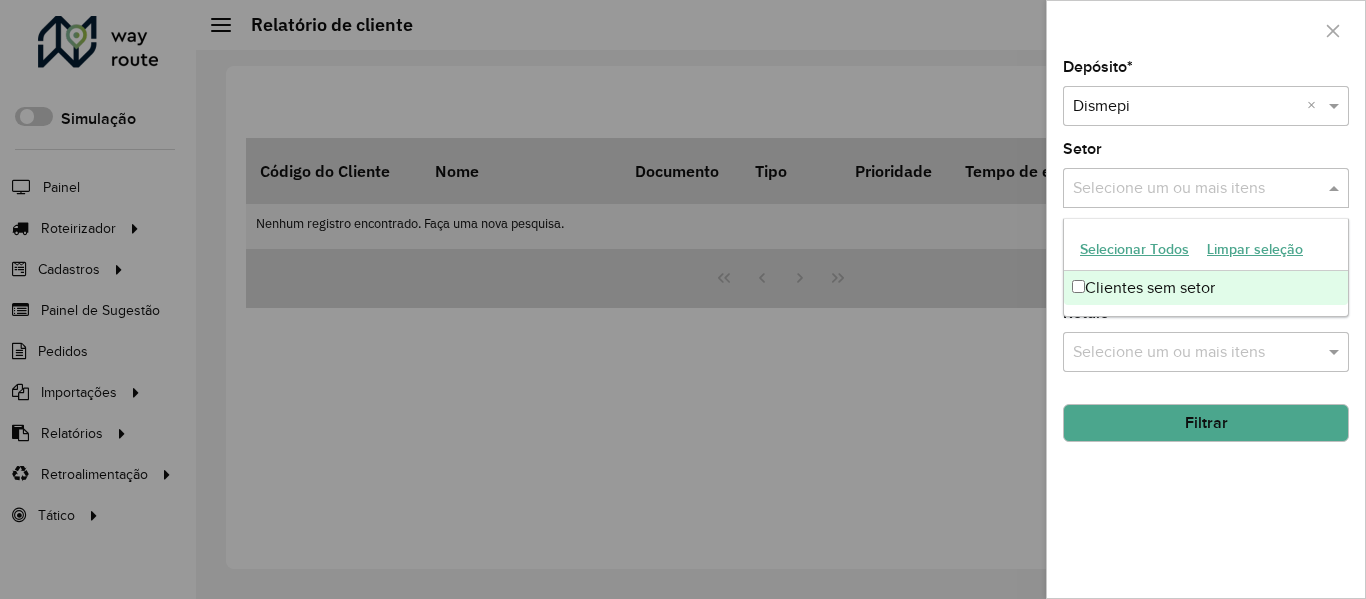 click on "Setor  Selecione um ou mais itens" 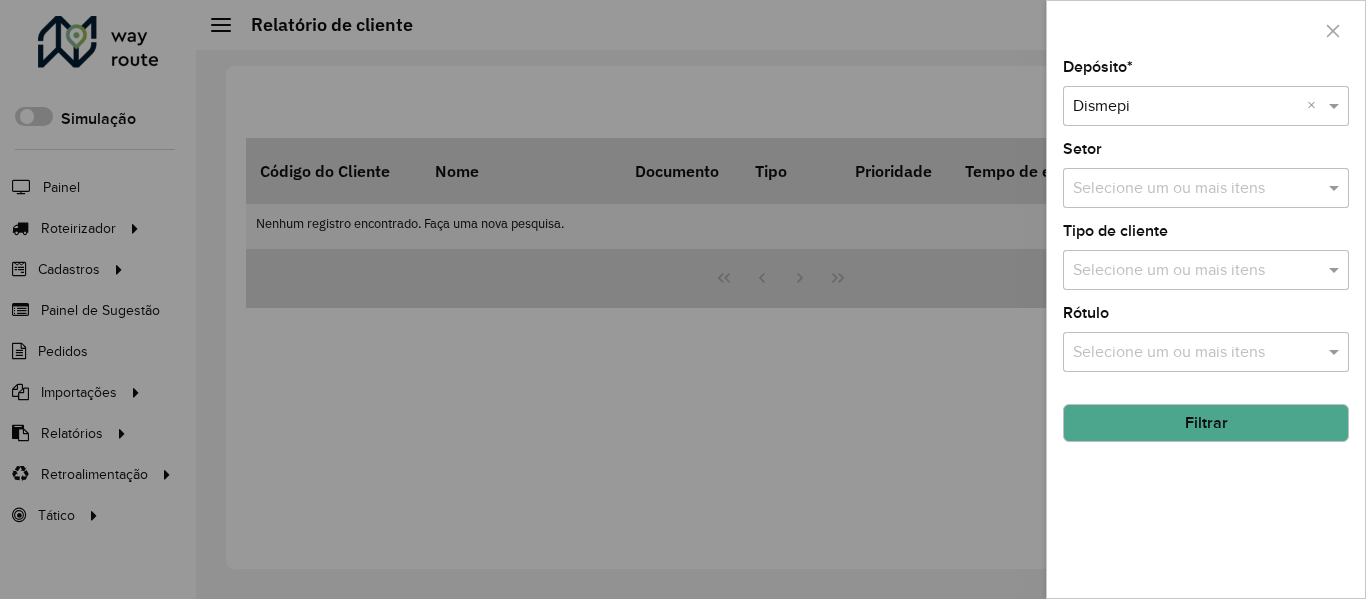 click on "Filtrar" 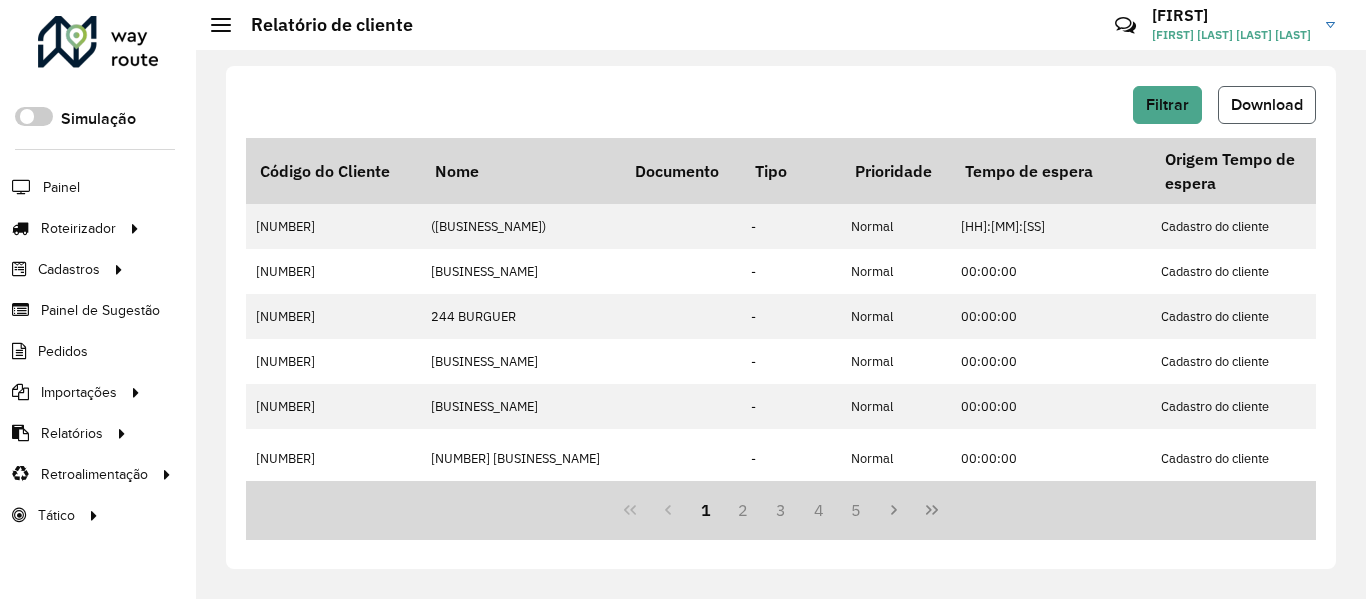 click on "Download" 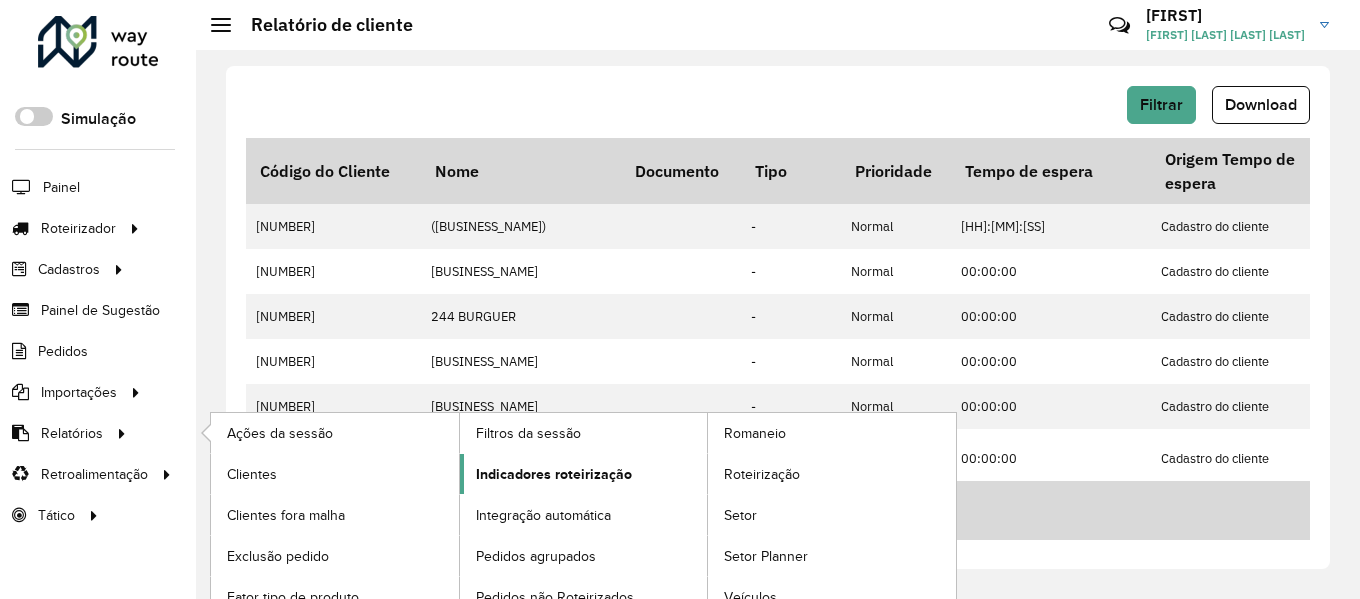 click on "Indicadores roteirização" 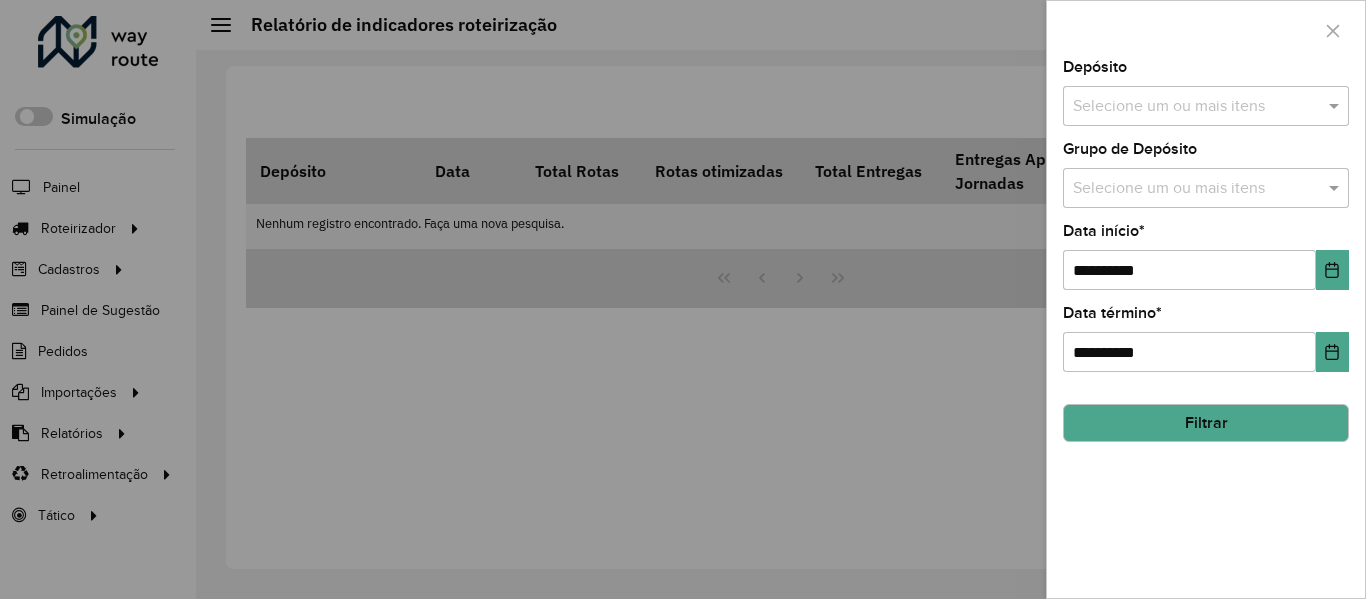 click at bounding box center (1196, 107) 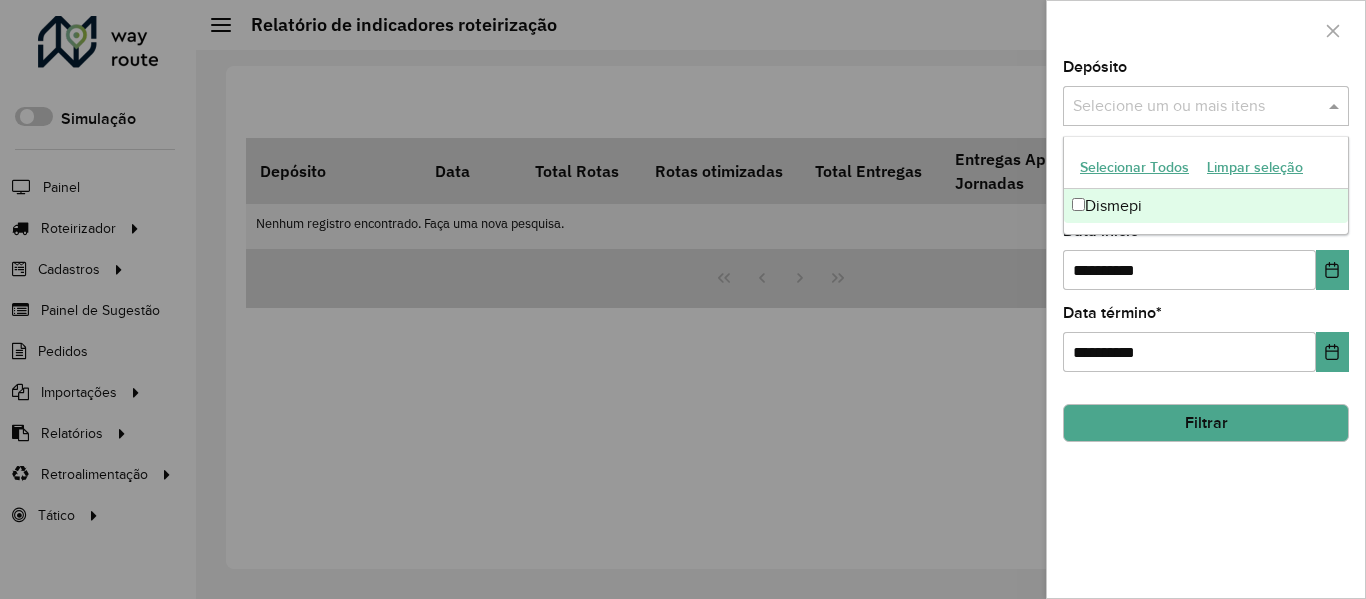click on "Dismepi" at bounding box center [1206, 206] 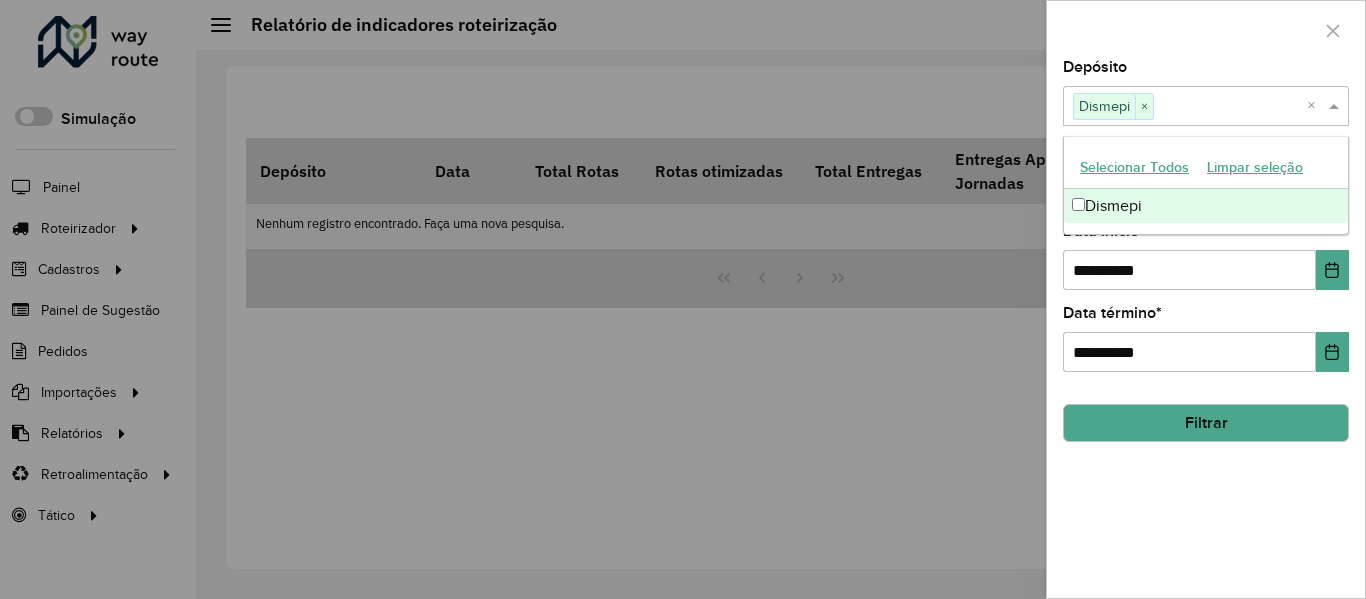 click on "Depósito  Selecione um ou mais itens Dismepi × ×" 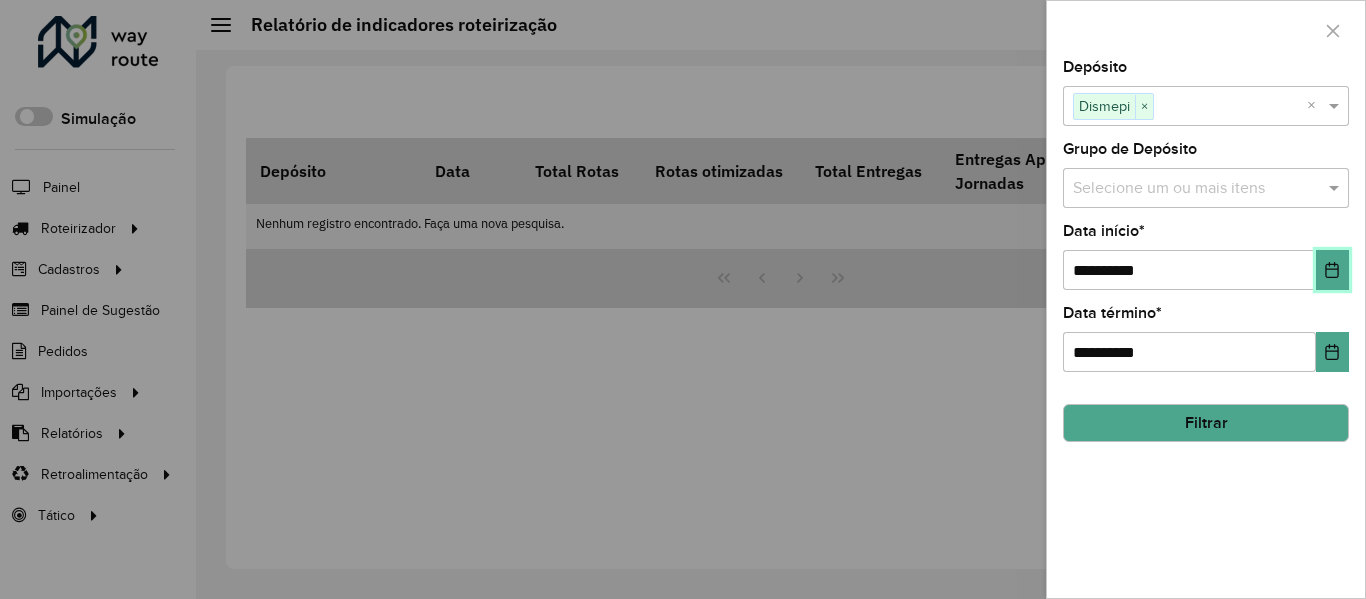 click 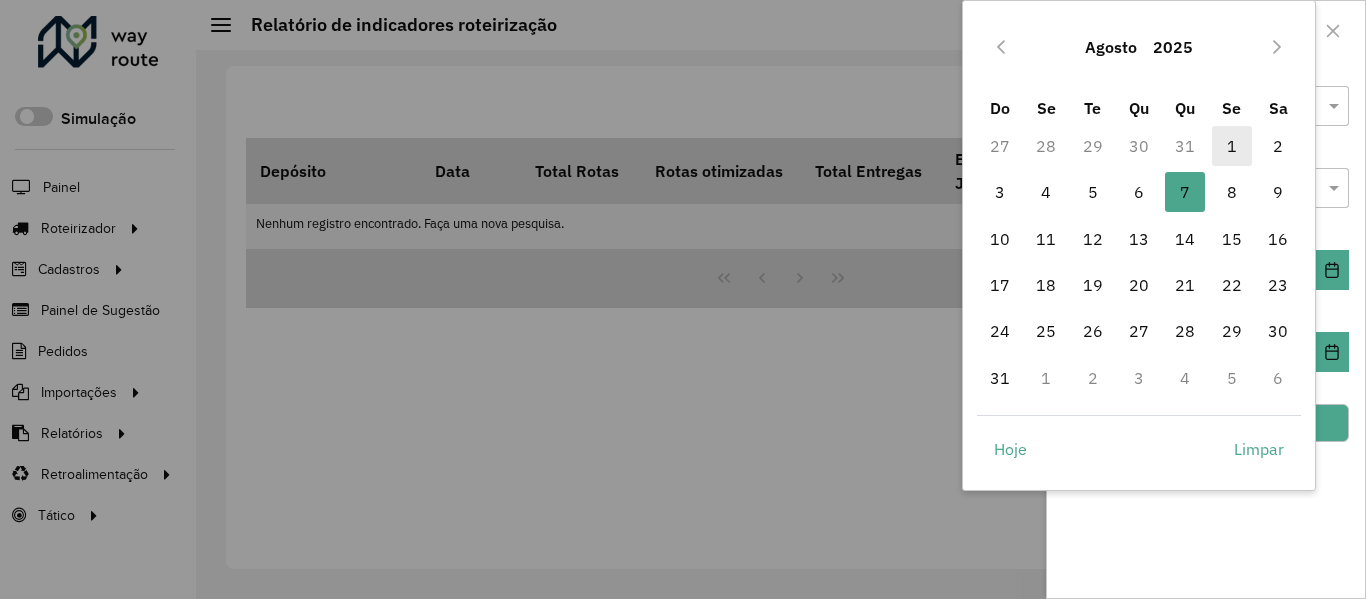 click on "1" at bounding box center [1232, 146] 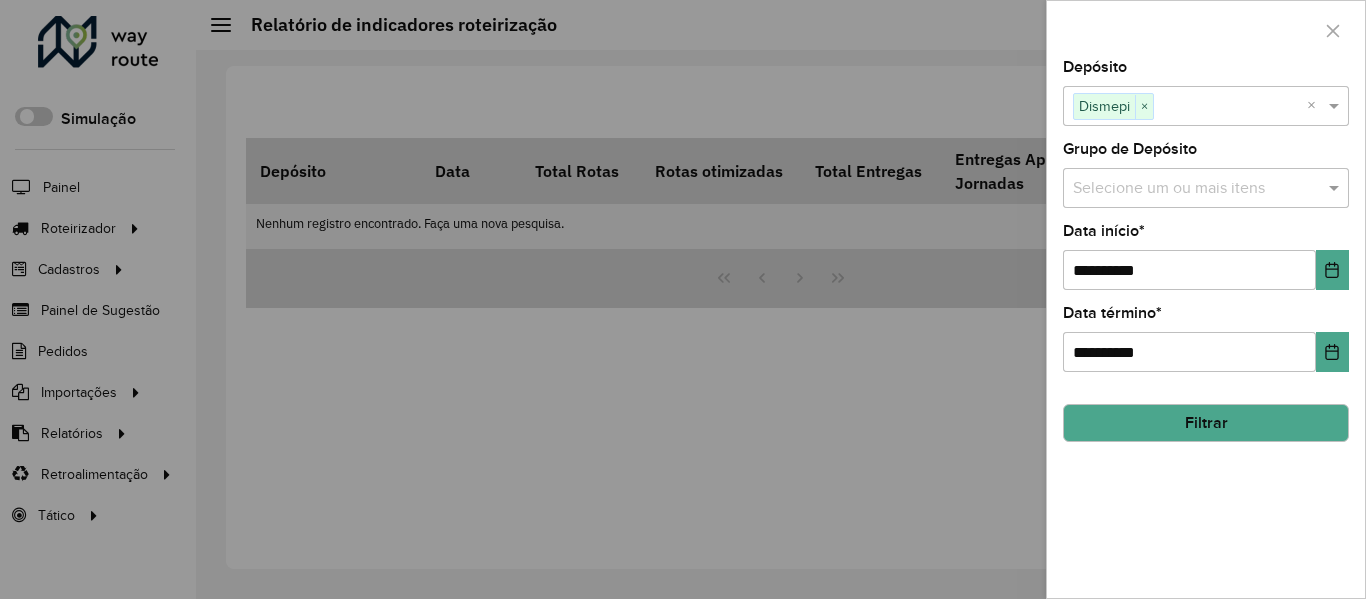 click on "[DESCRIPTION] [ACTION] [ACTION] [DESCRIPTION] [ACTION] [ACTION] [ACTION]" 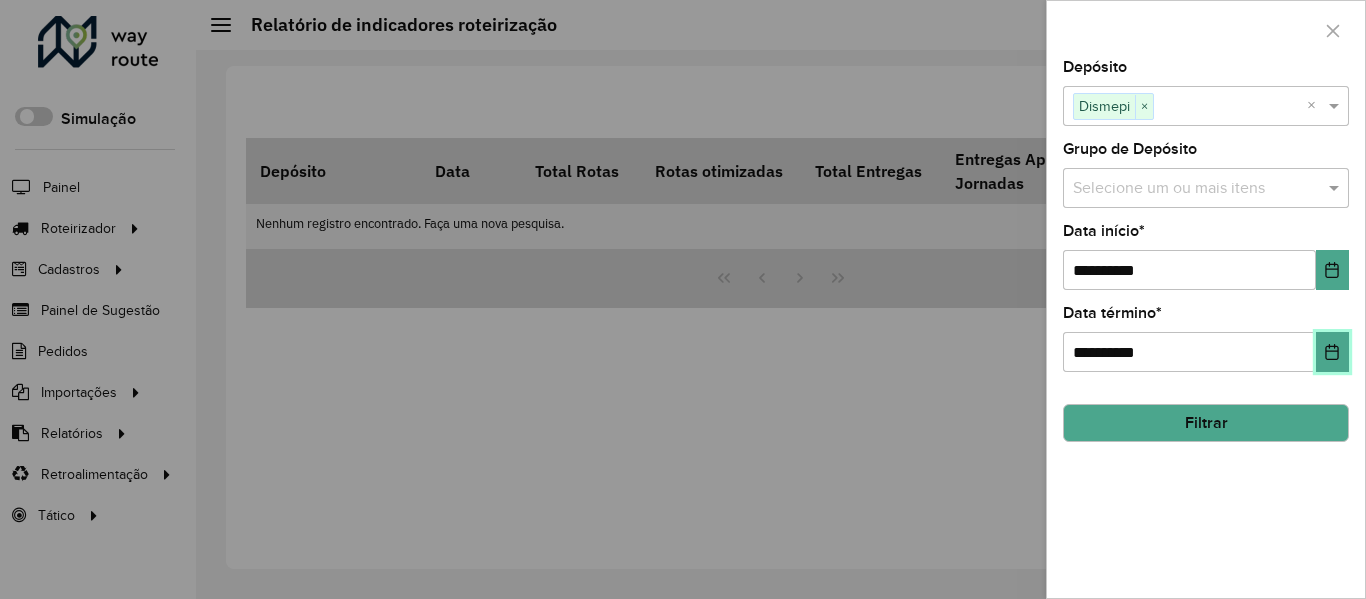 click 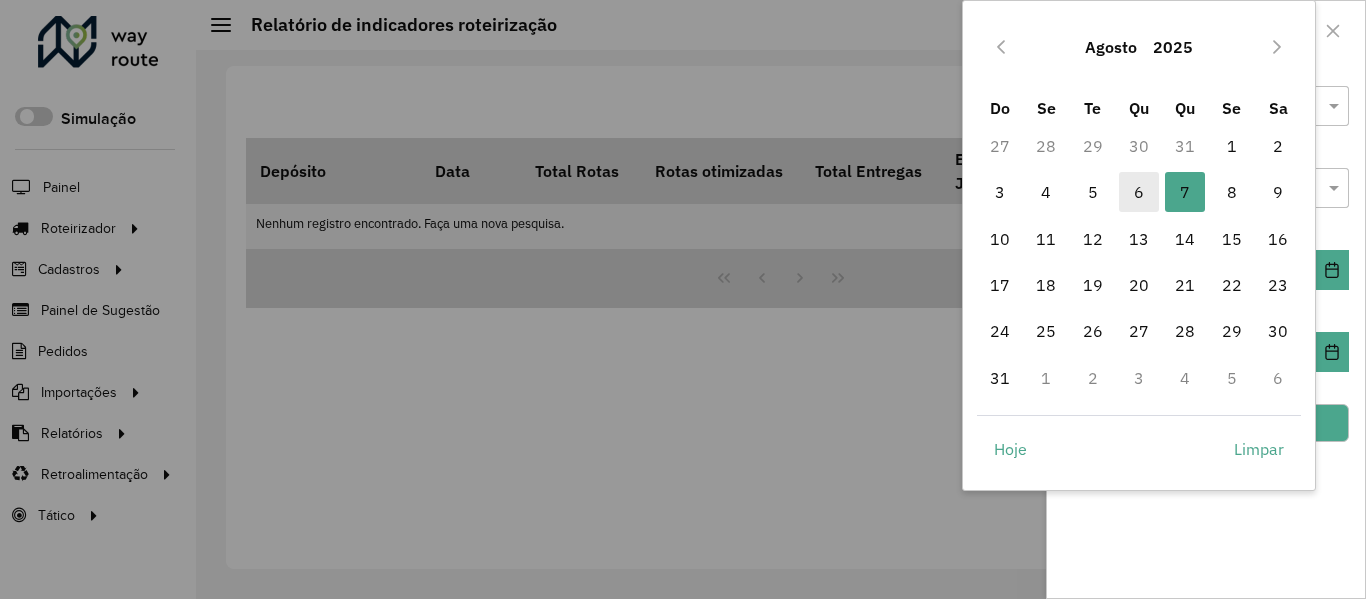 click on "6" at bounding box center [1139, 192] 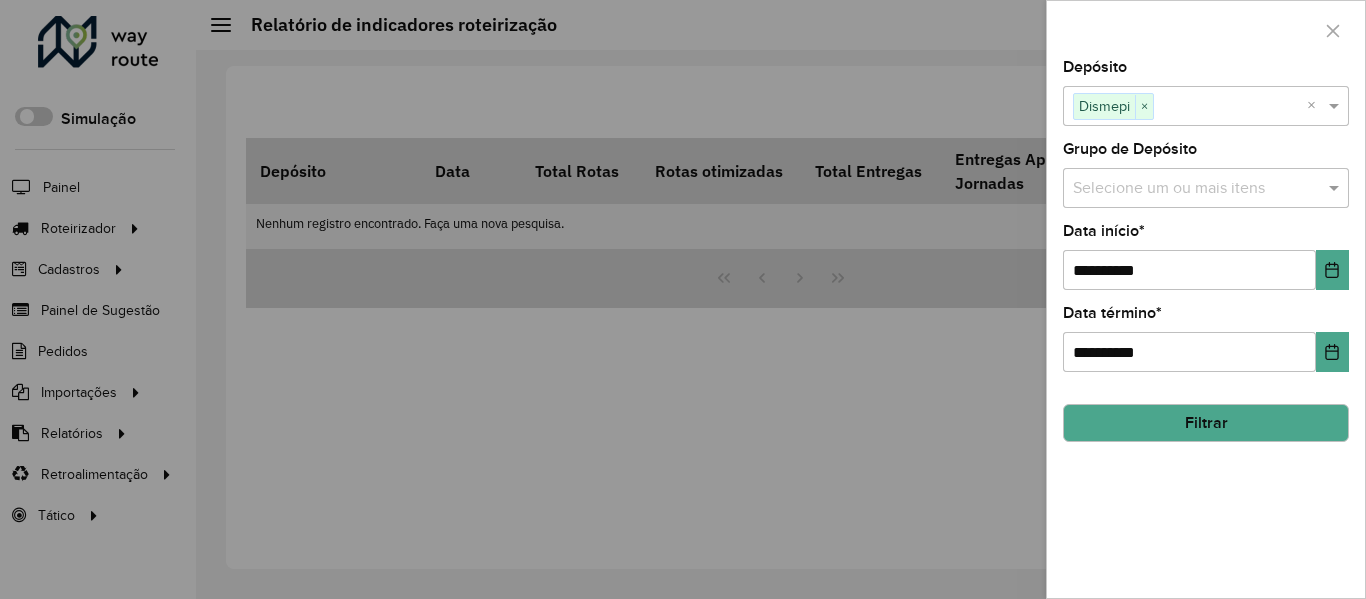 click on "[DESCRIPTION] [ACTION] [ACTION] [DESCRIPTION] [ACTION] [ACTION] [ACTION]" 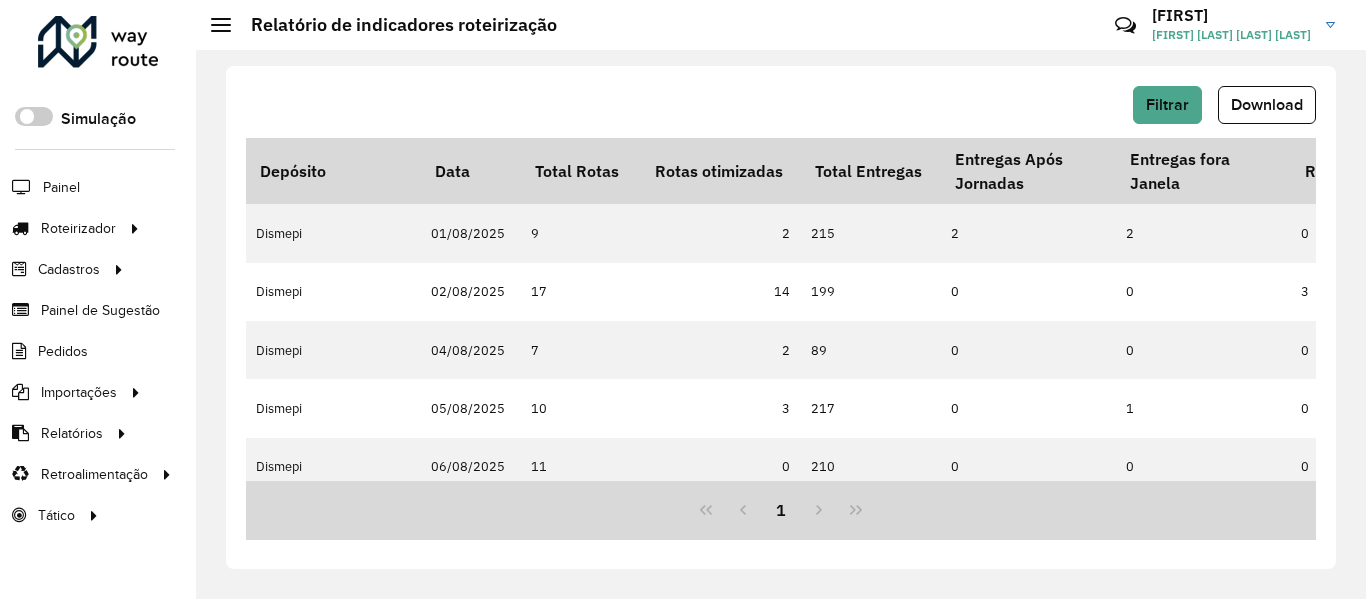 click on "Download" 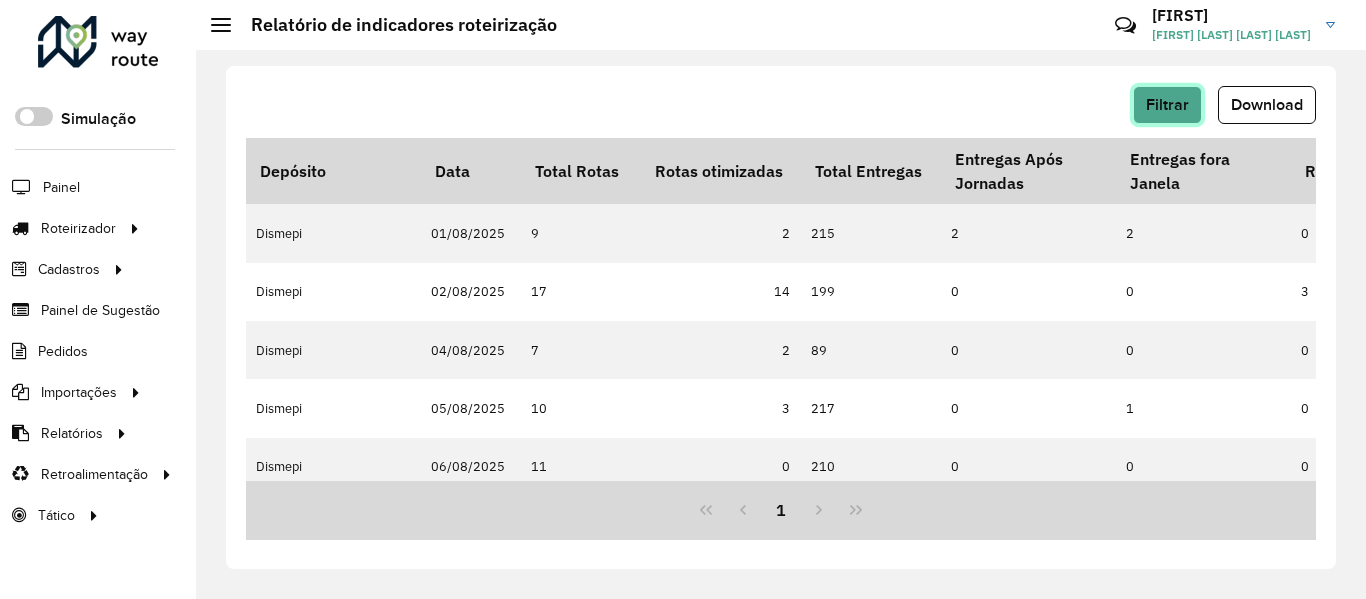 click on "Filtrar" 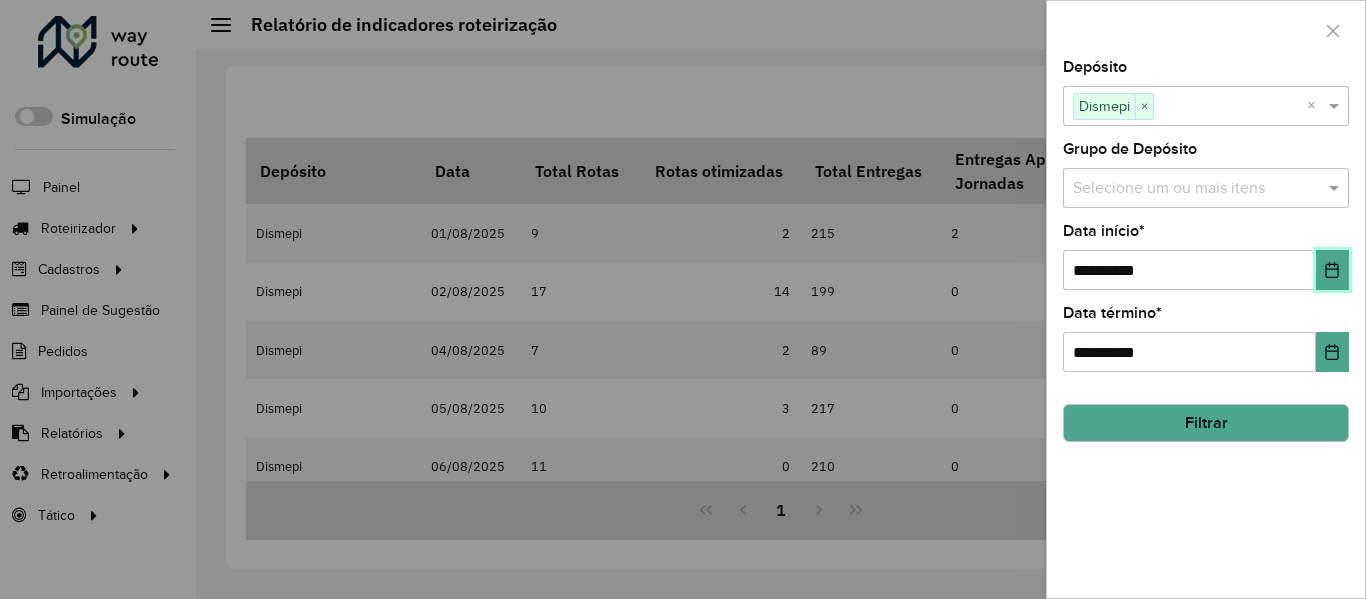 click at bounding box center (1332, 270) 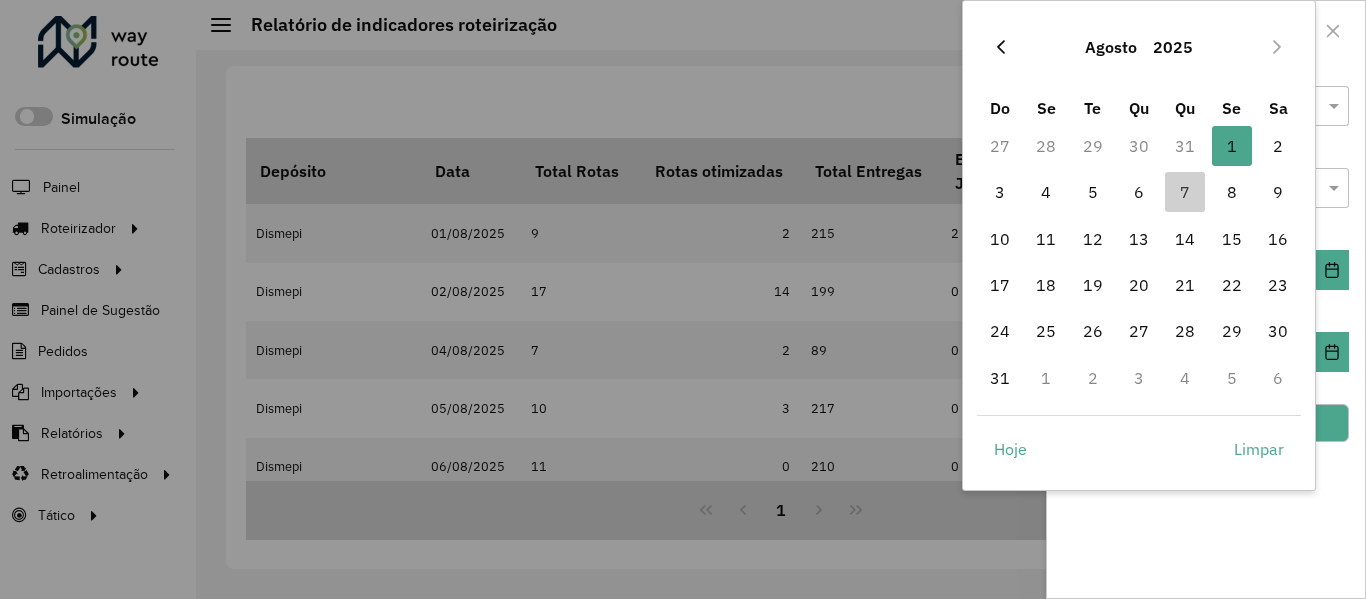 click at bounding box center [1001, 47] 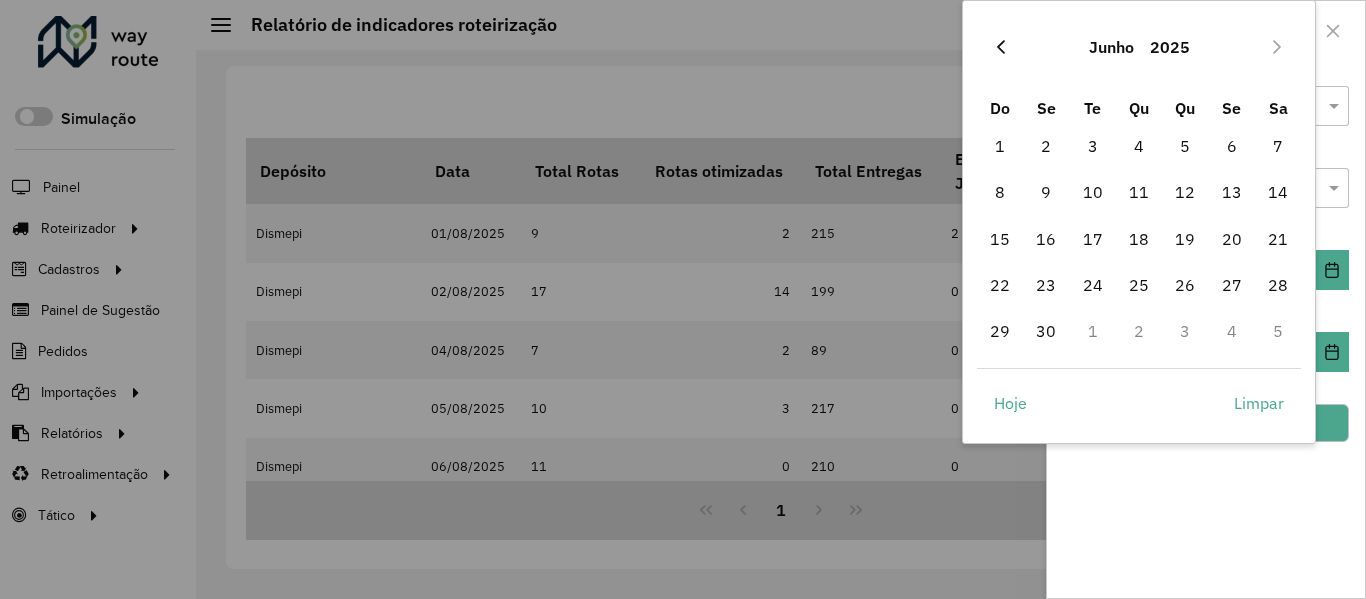 click at bounding box center (1001, 47) 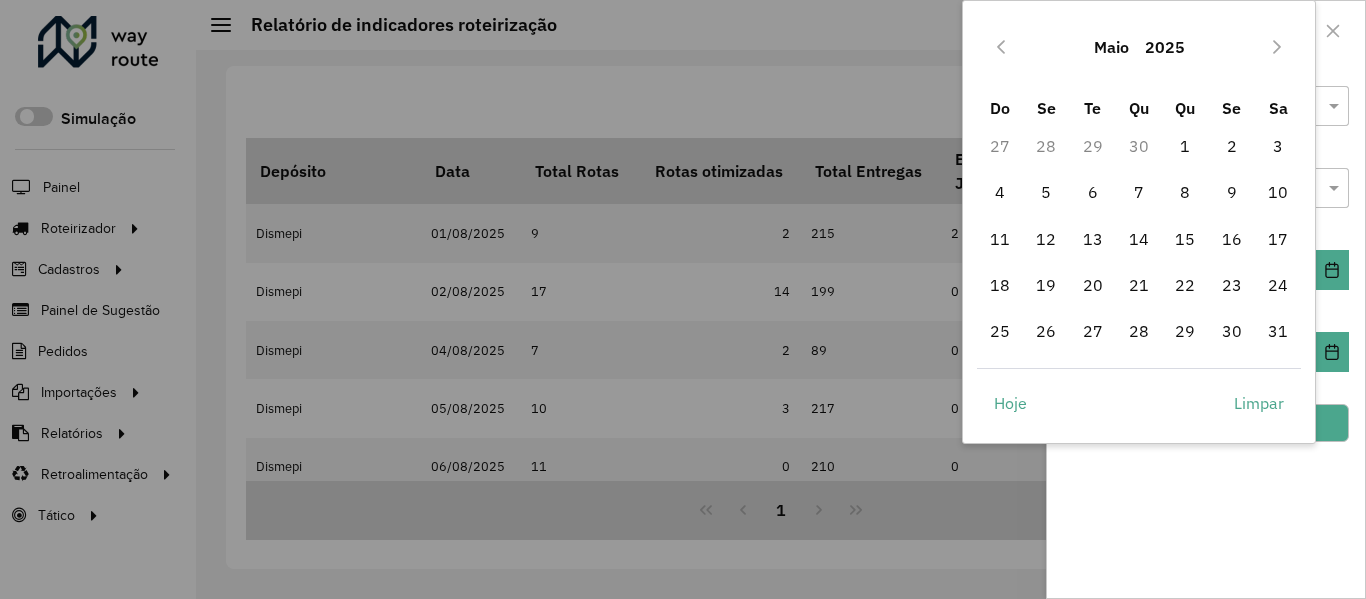 click at bounding box center (1001, 47) 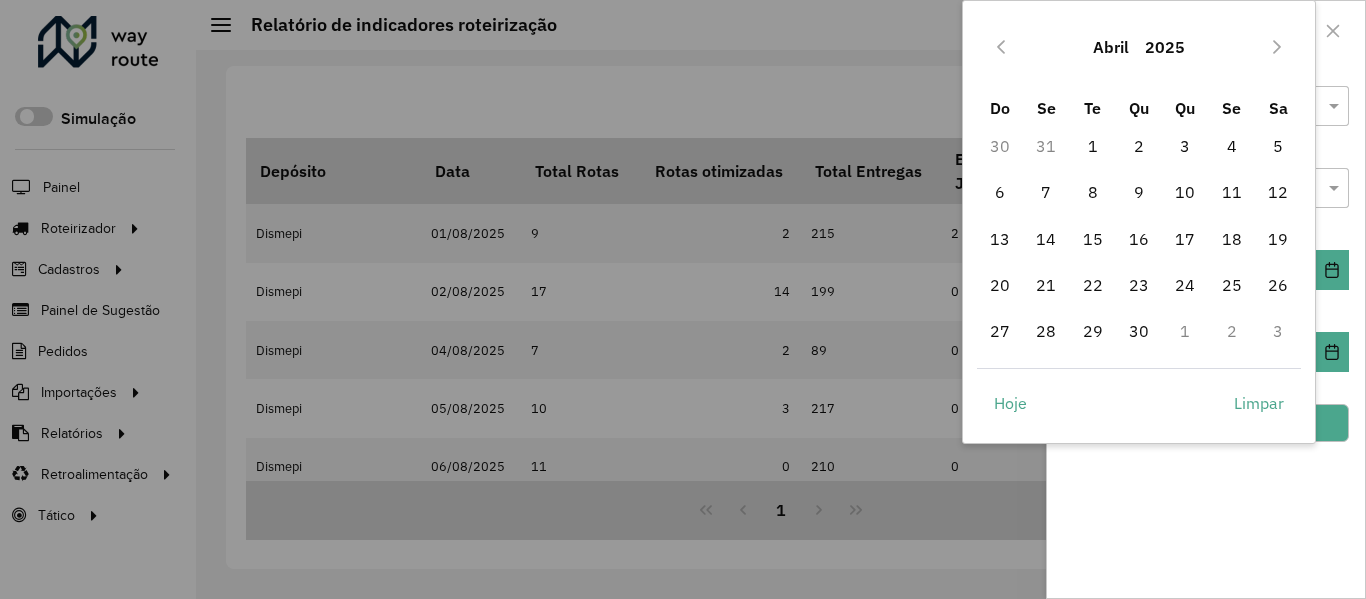 click at bounding box center (1001, 47) 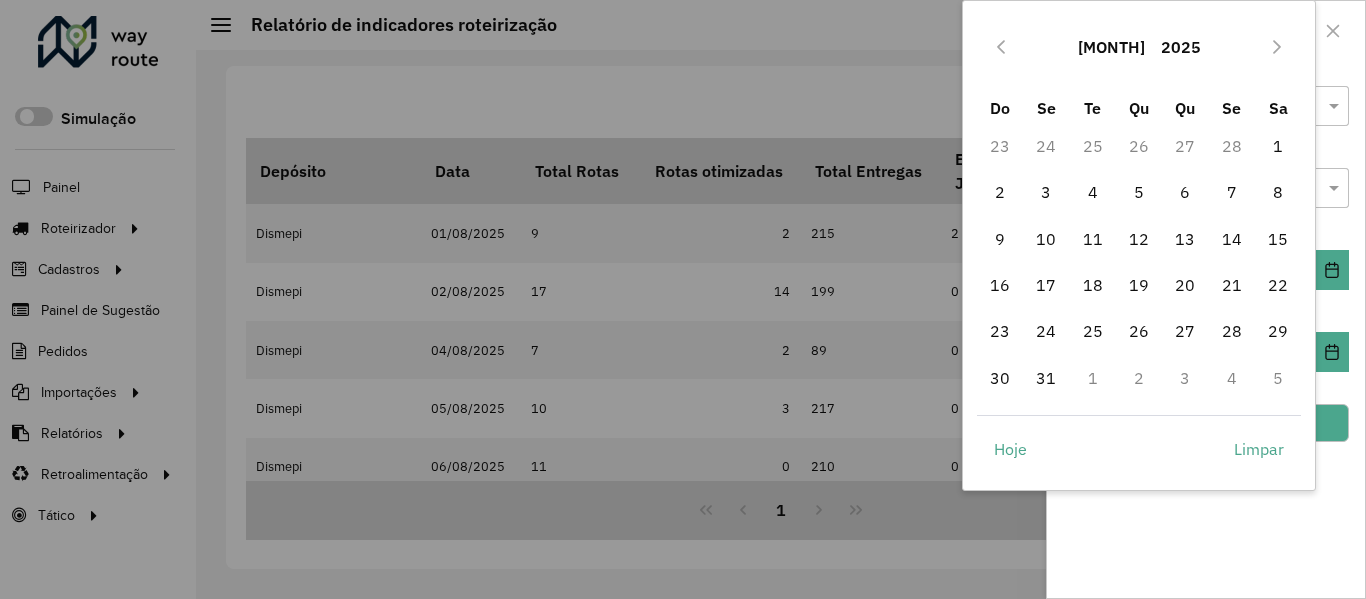 click at bounding box center (1001, 47) 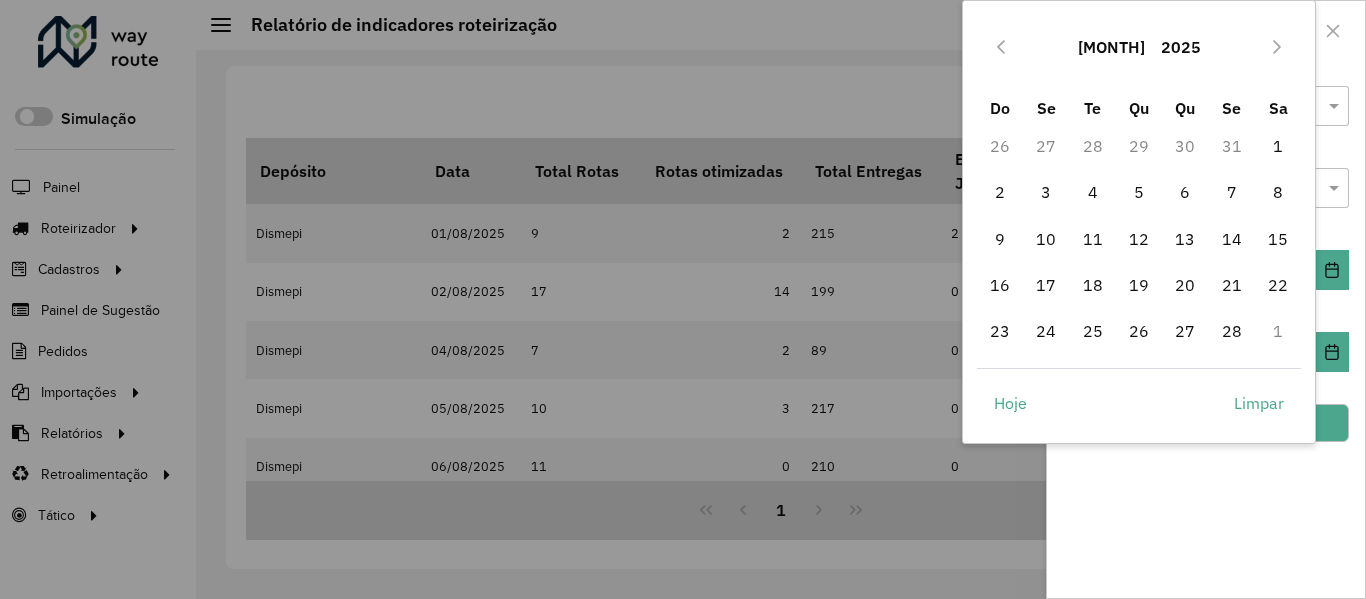 click at bounding box center [1001, 47] 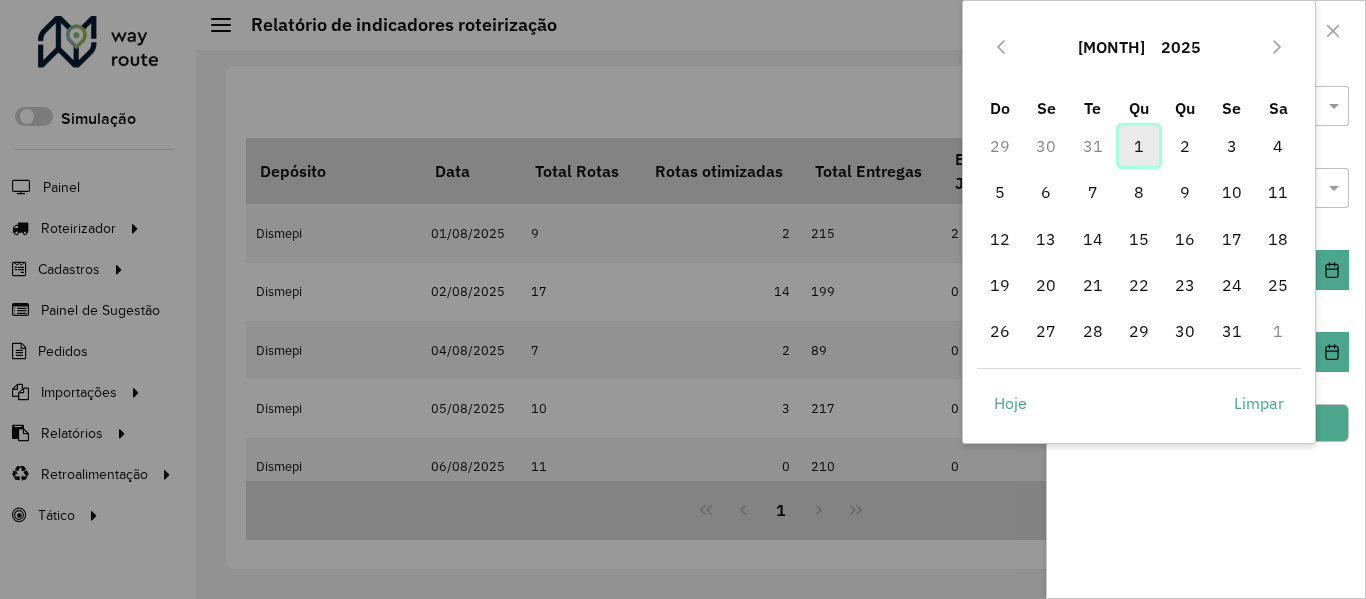 click on "1" at bounding box center [1139, 146] 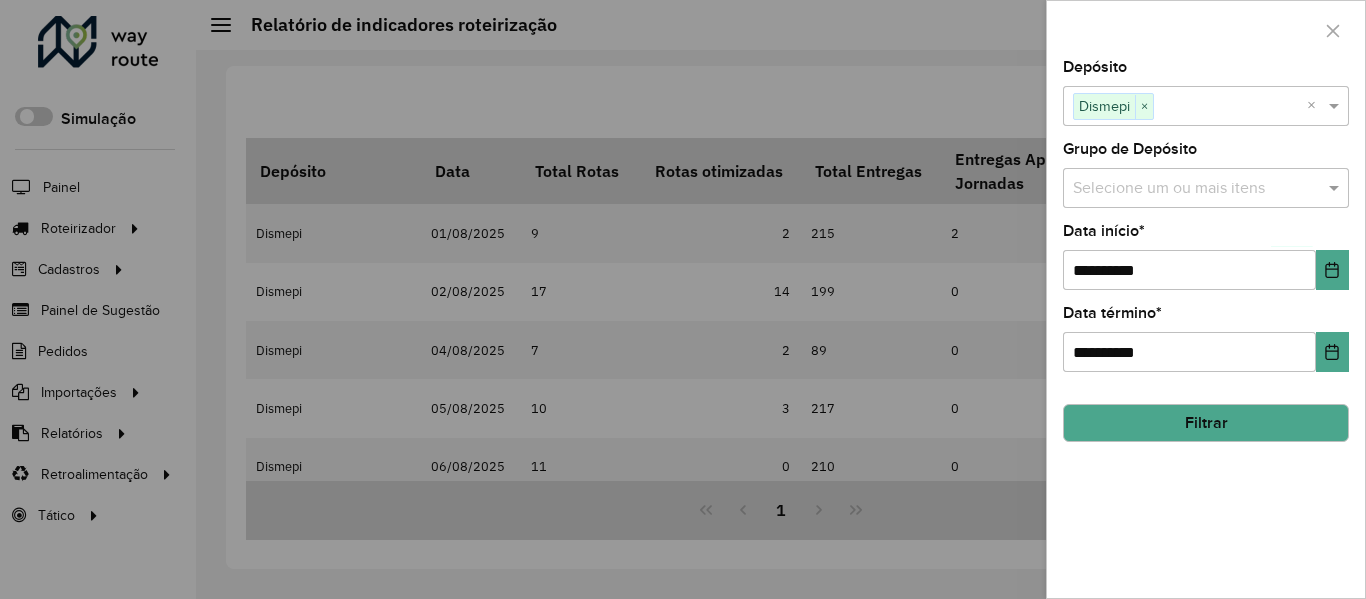 click on "Filtrar" 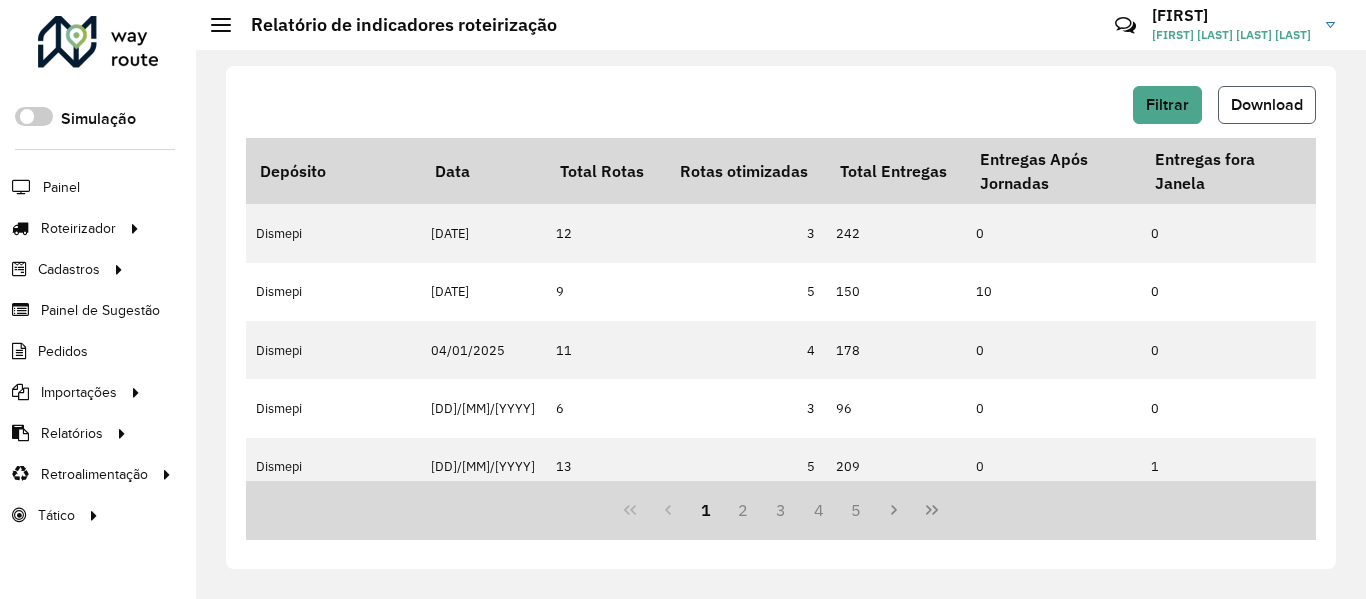 click on "Download" 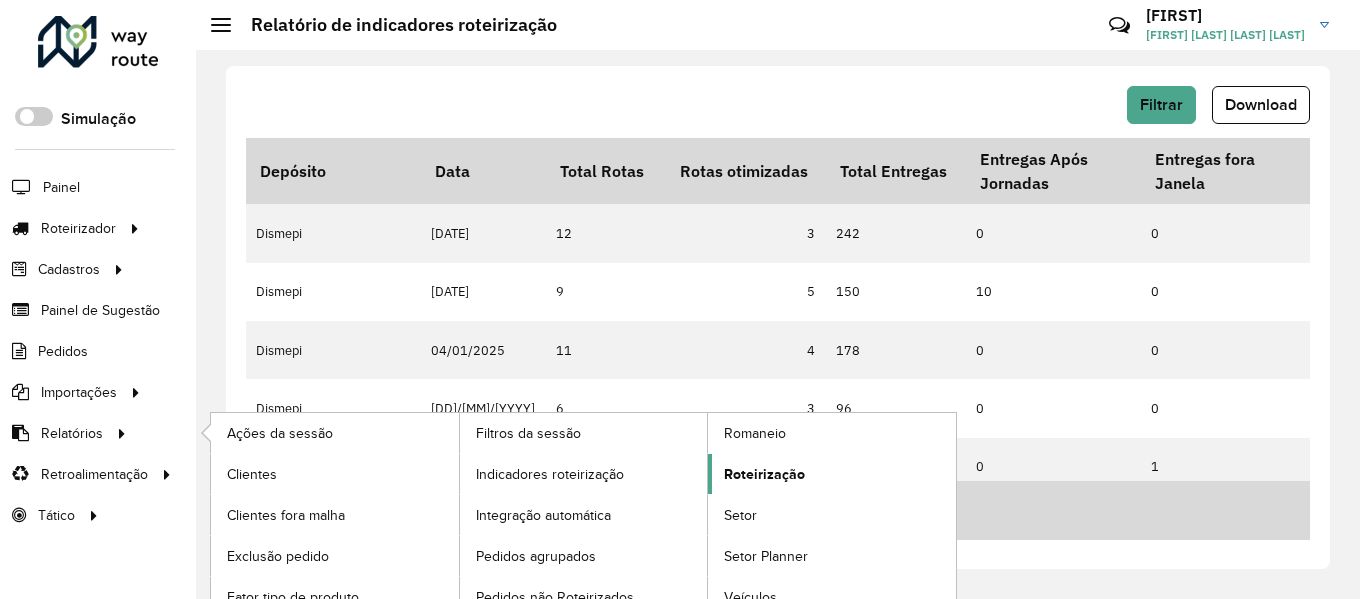click on "Roteirização" 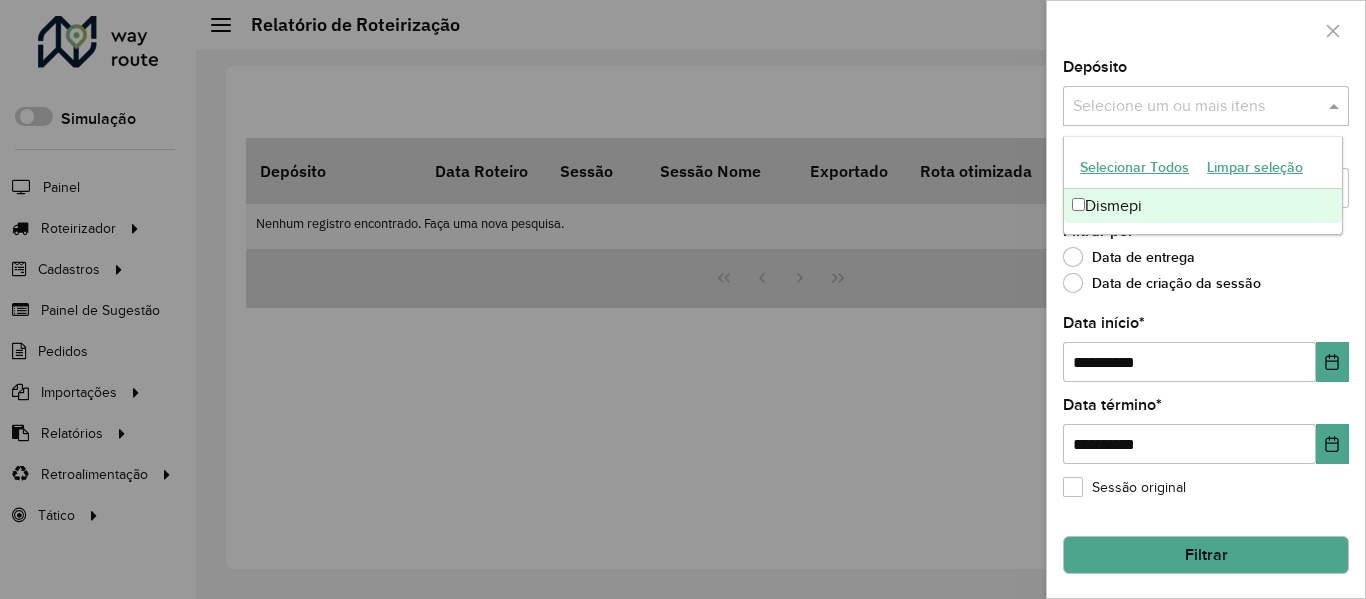 click at bounding box center [1196, 107] 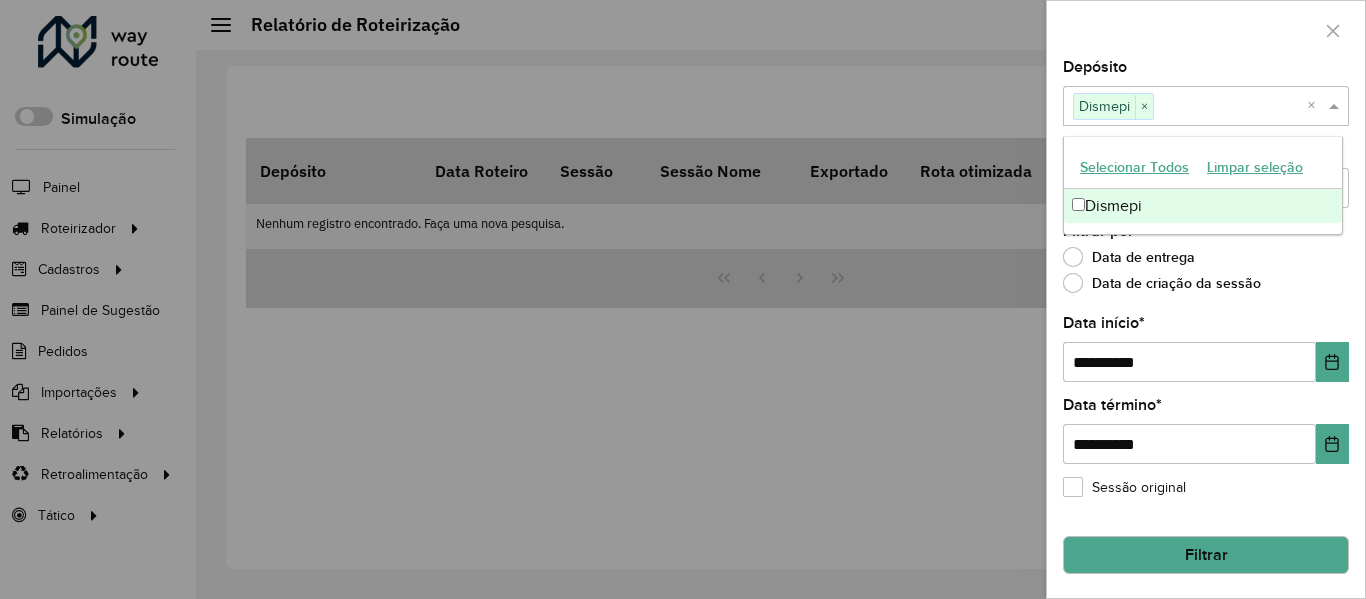 click on "Filtrar por * [DATE_TYPE] [DATE_TYPE]" 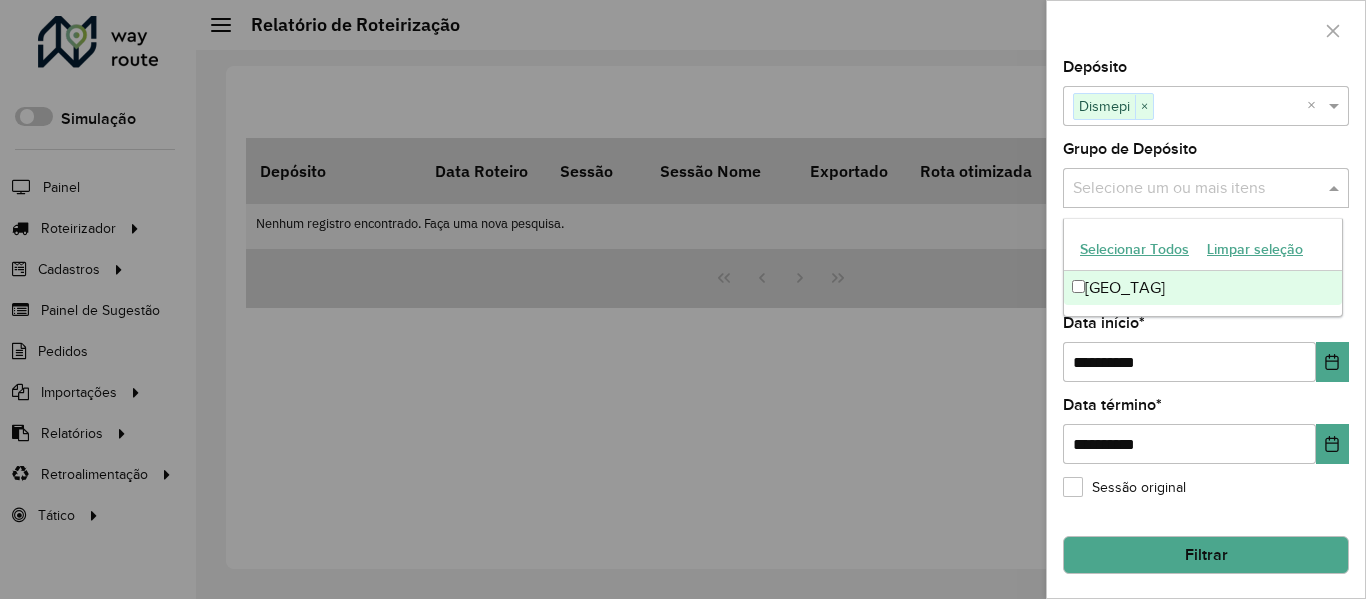 click at bounding box center (1196, 189) 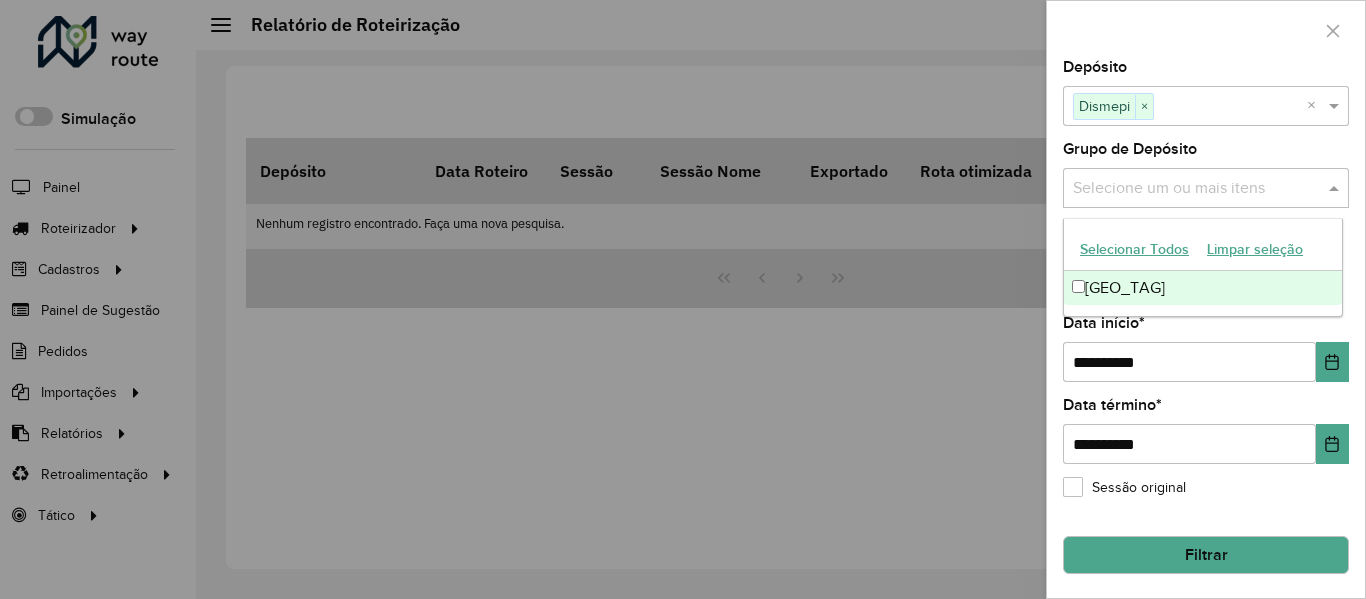 drag, startPoint x: 1112, startPoint y: 284, endPoint x: 1197, endPoint y: 293, distance: 85.47514 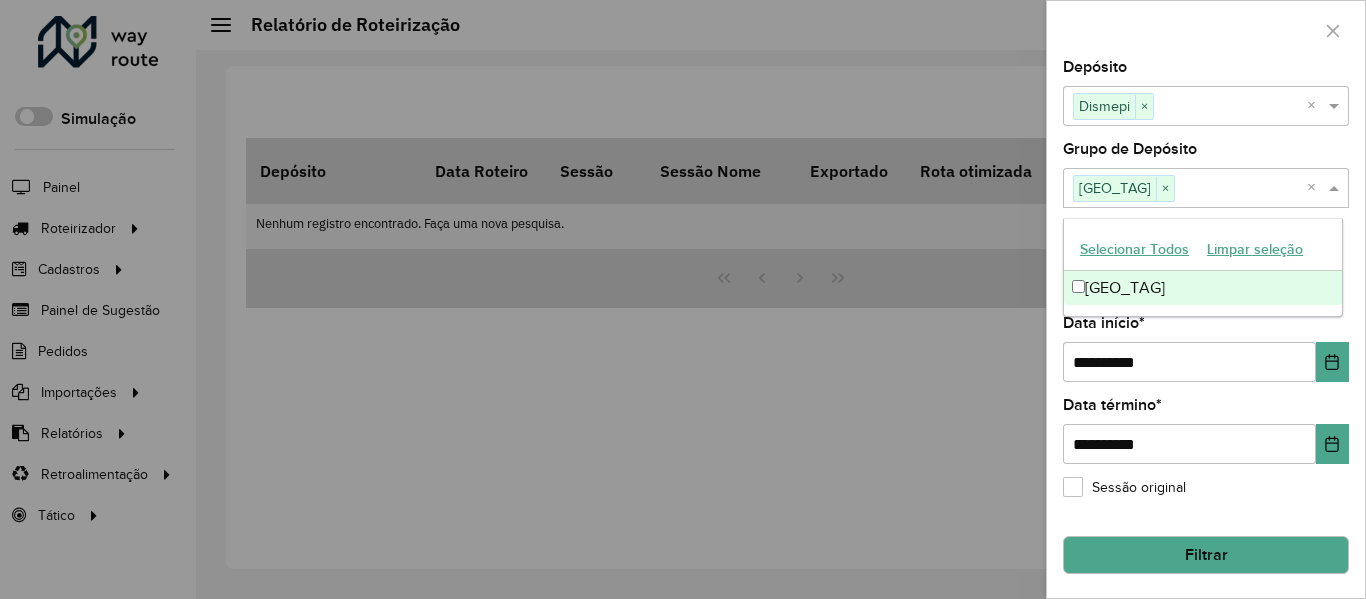 click on "[ACTION] [ACTION] [GEO_TAG]" at bounding box center (1203, 267) 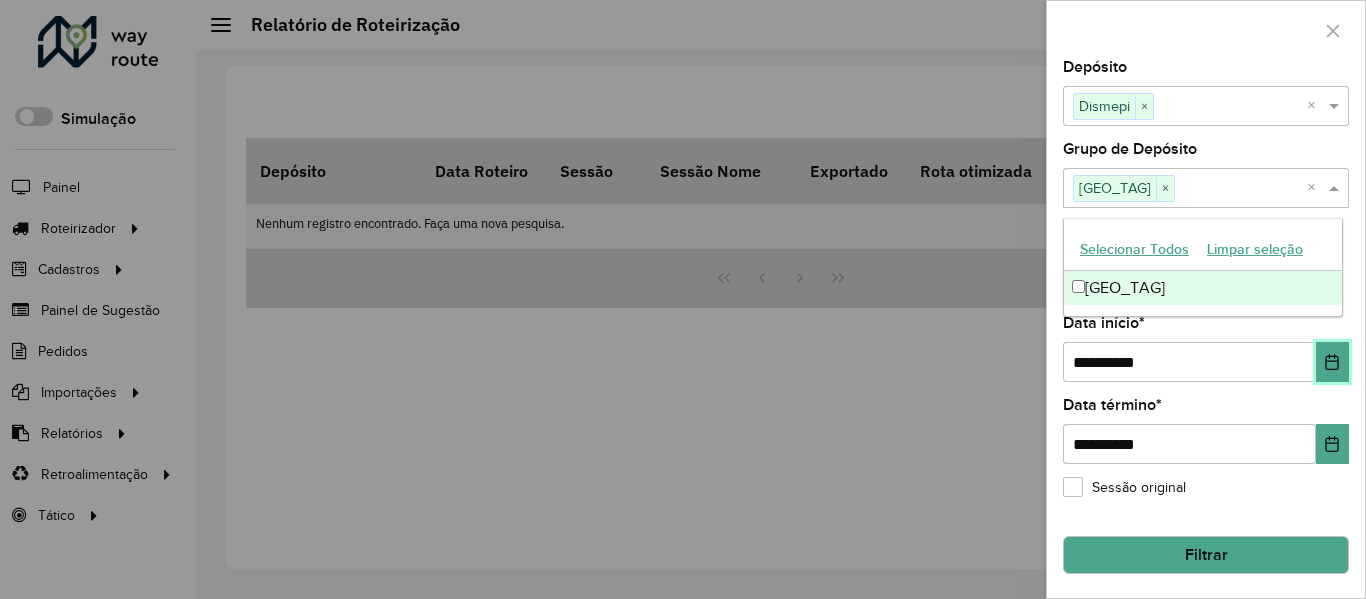 click at bounding box center [1332, 362] 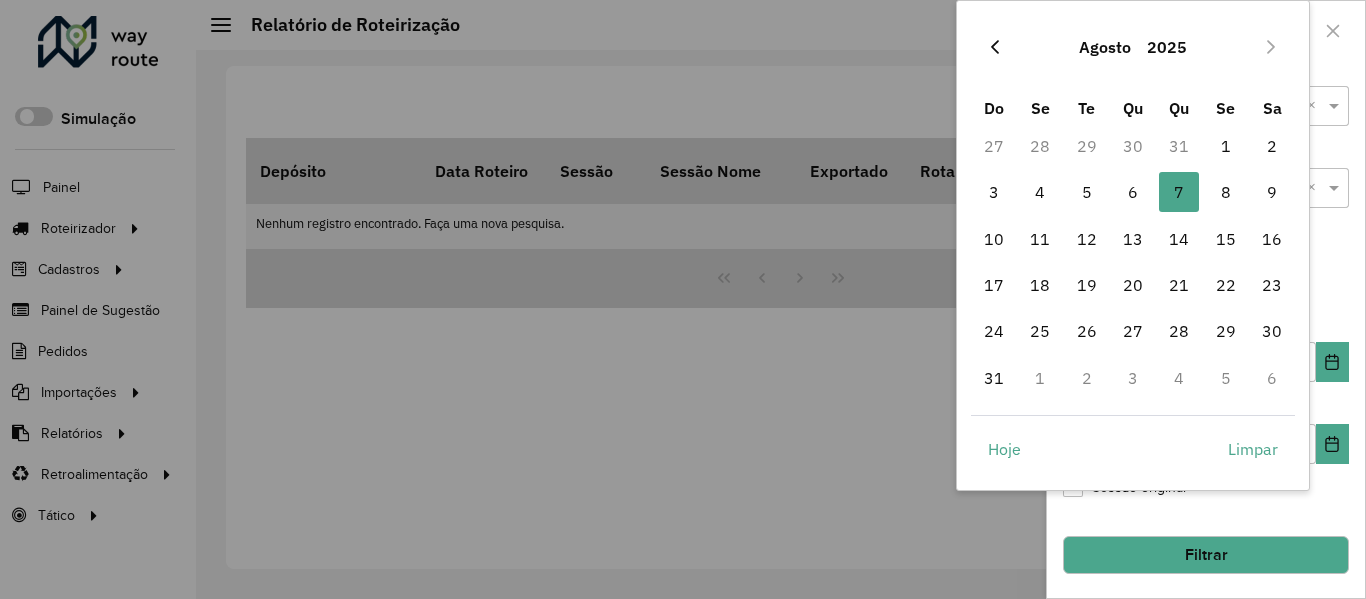 click 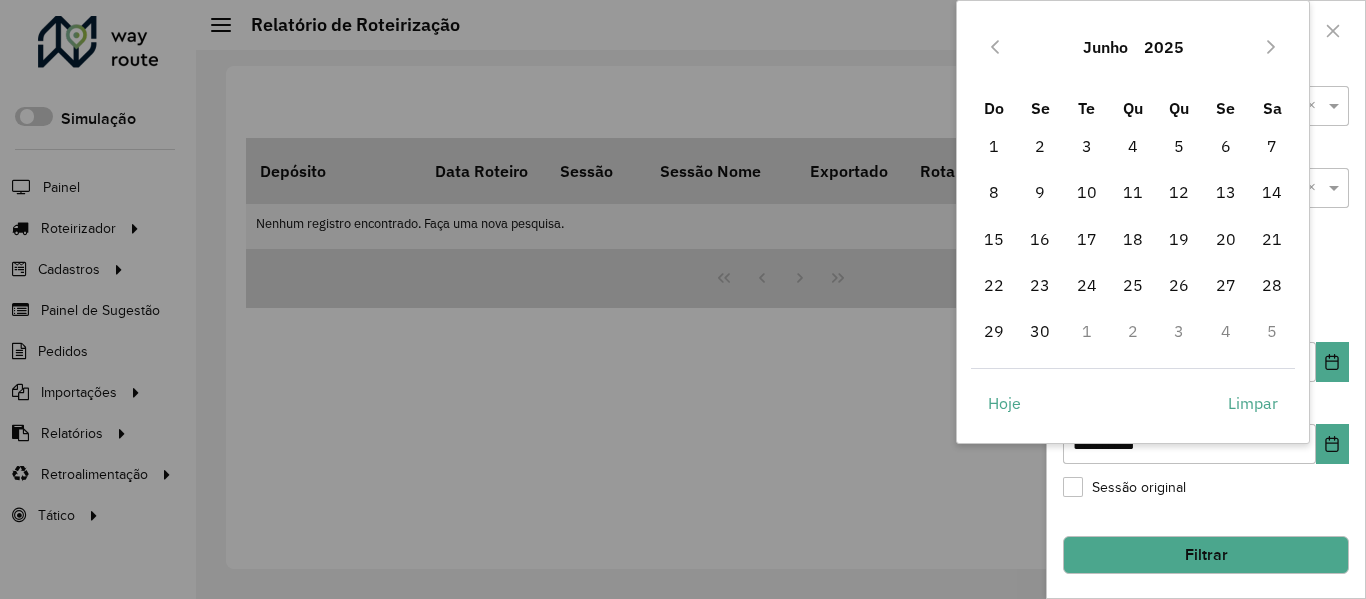 click 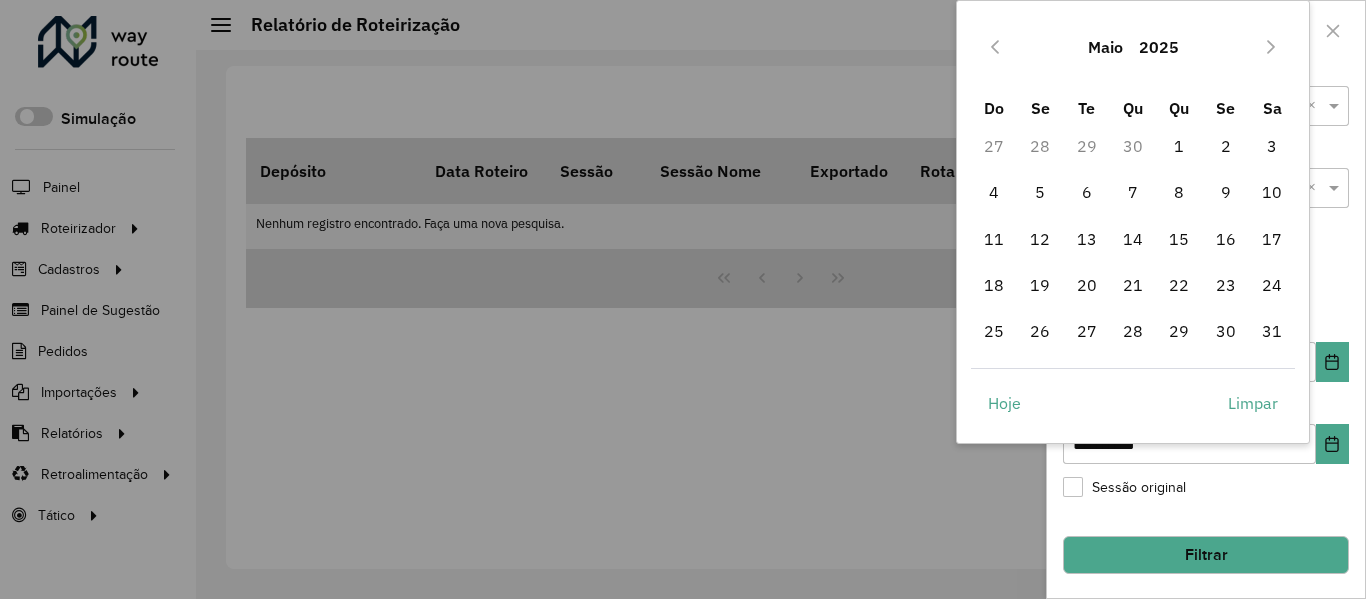 click 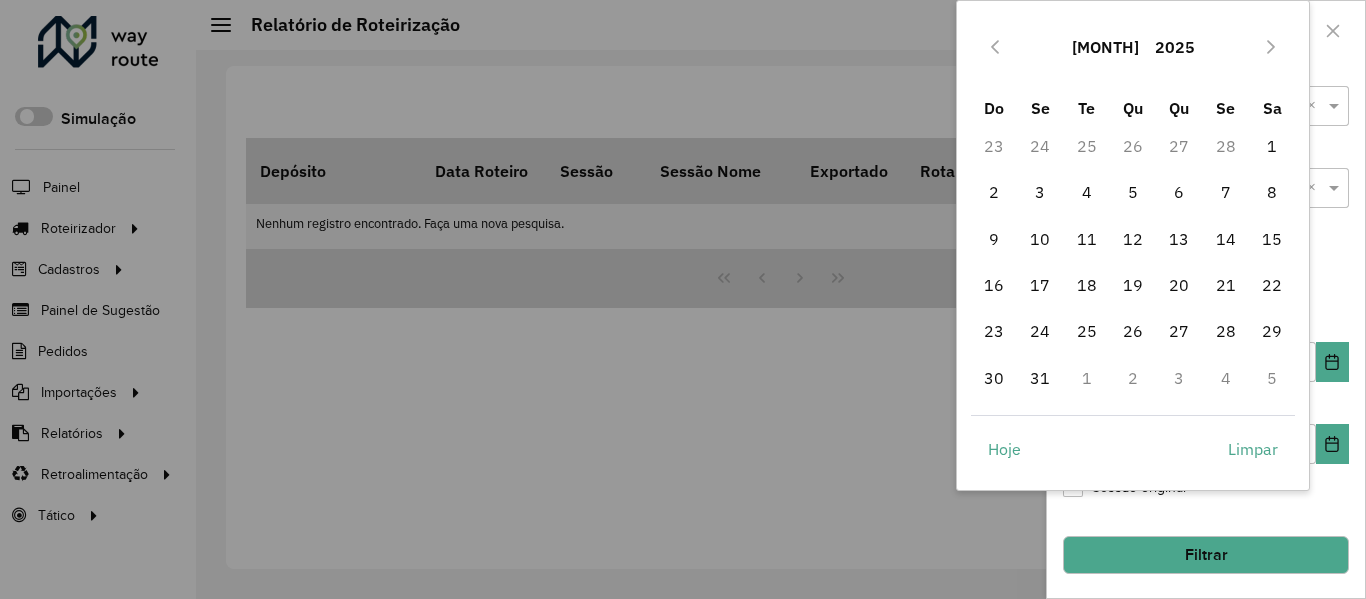click 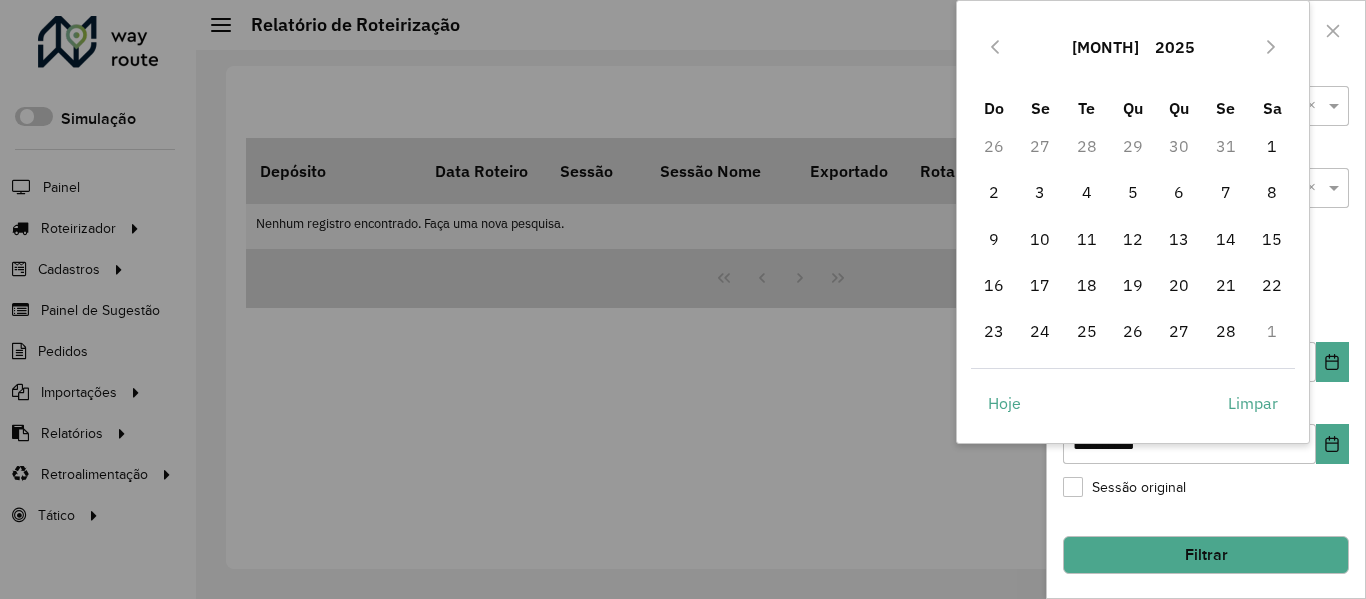 click 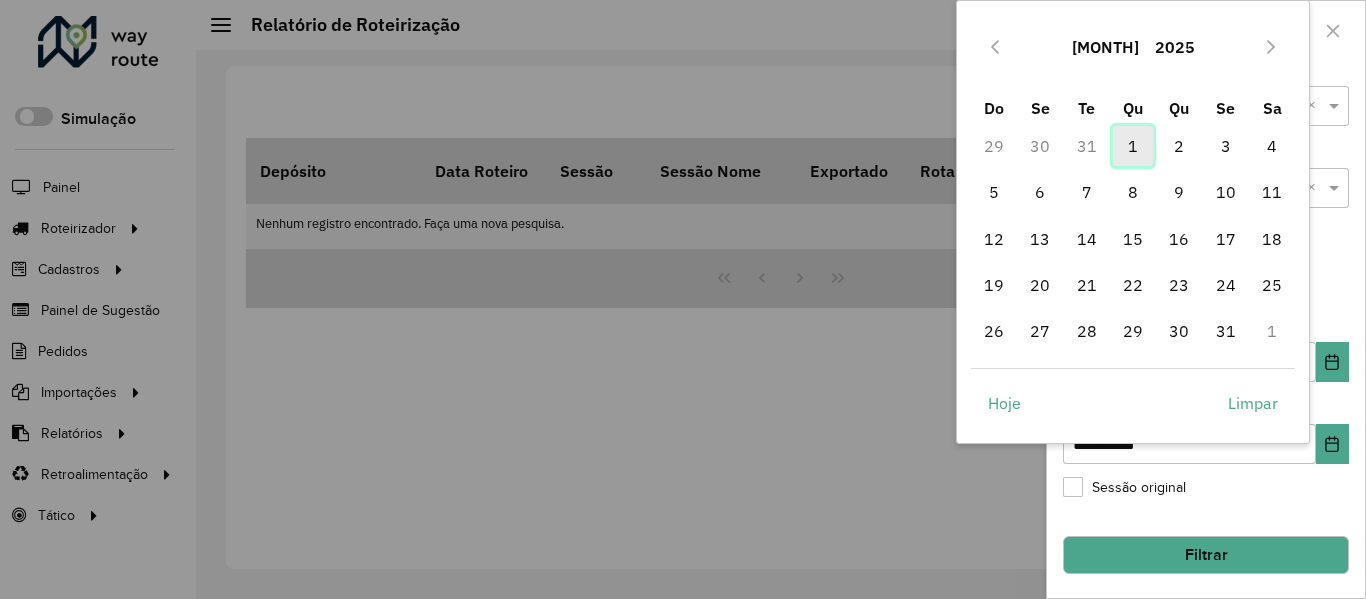 drag, startPoint x: 1129, startPoint y: 138, endPoint x: 1155, endPoint y: 164, distance: 36.769554 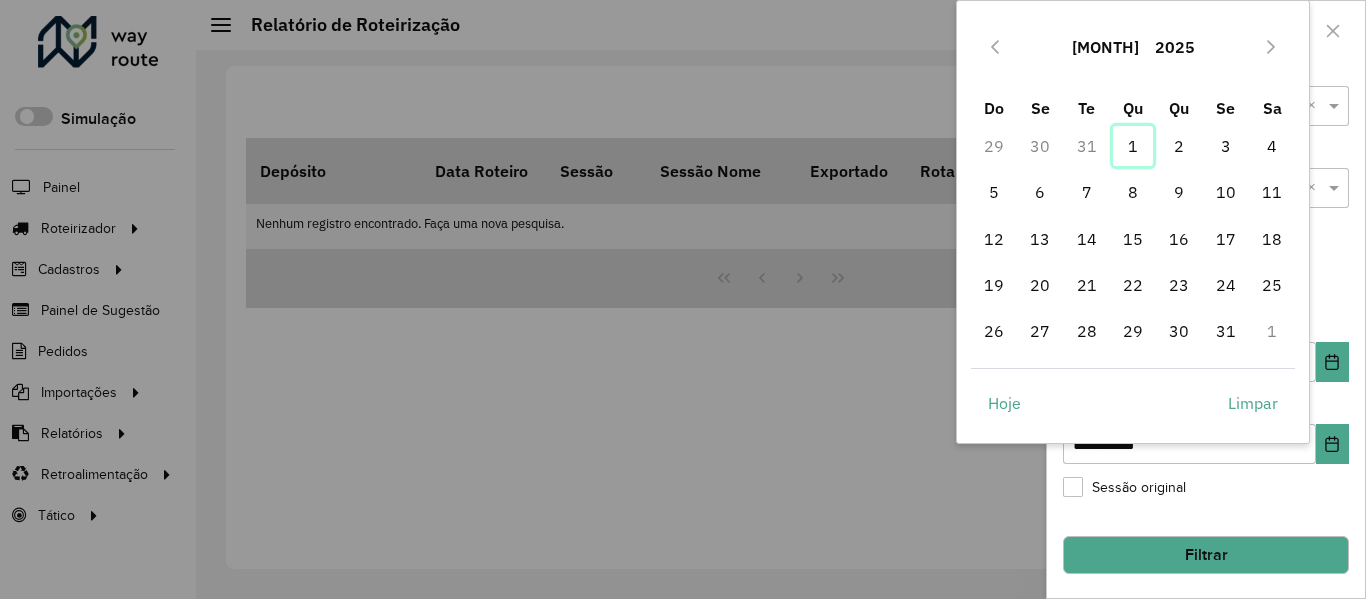 type on "**********" 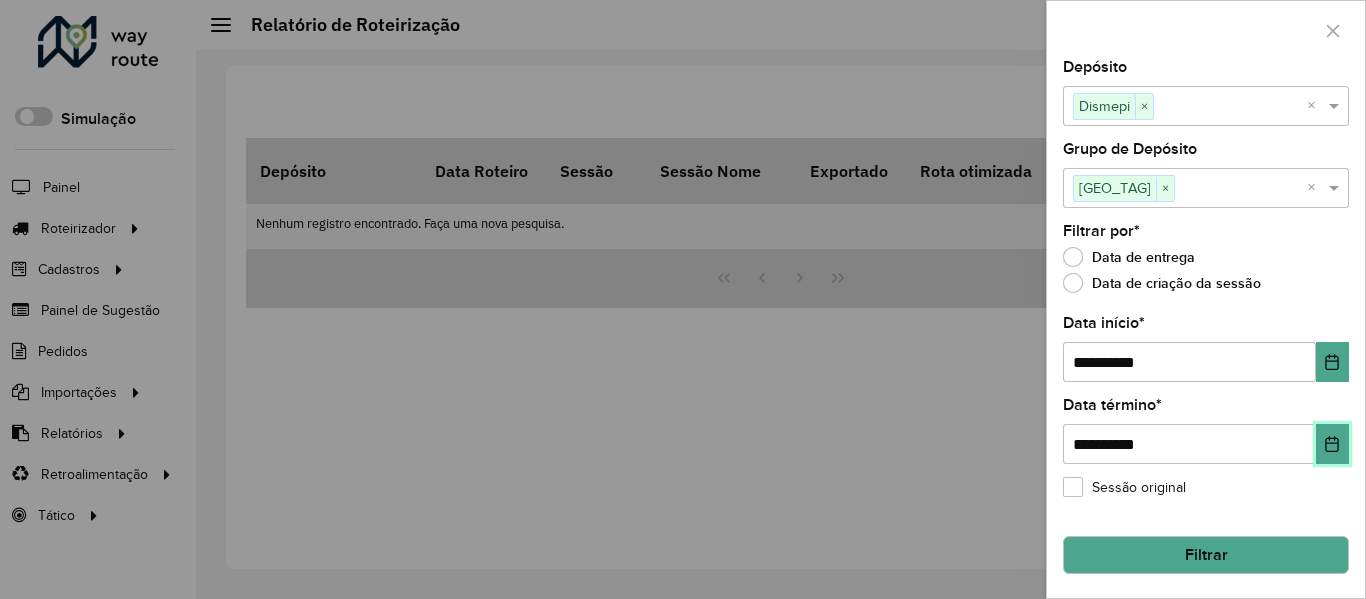 click at bounding box center (1332, 444) 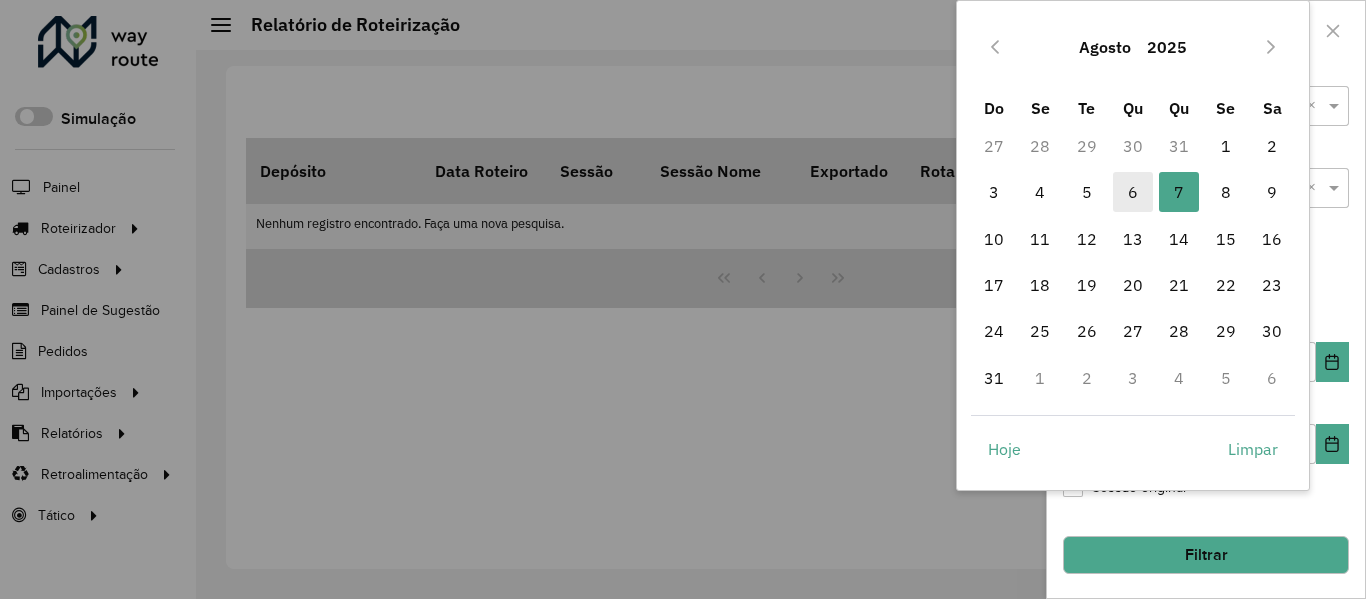 click on "6" at bounding box center (1133, 192) 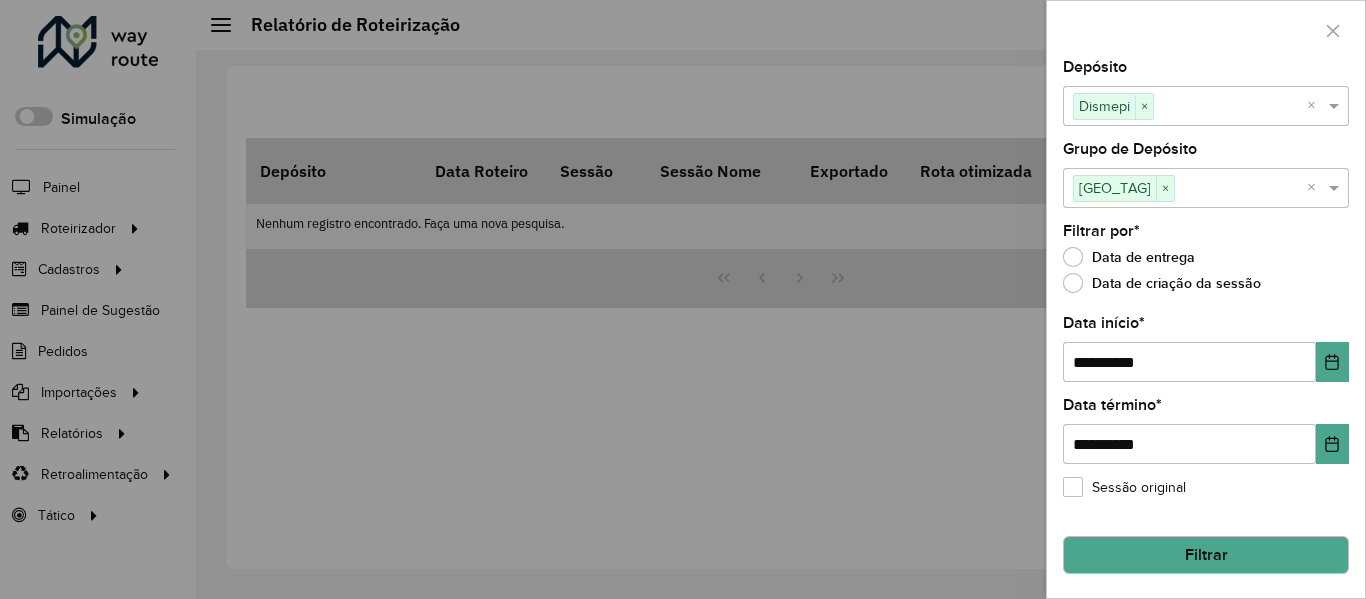 click on "Filtrar" 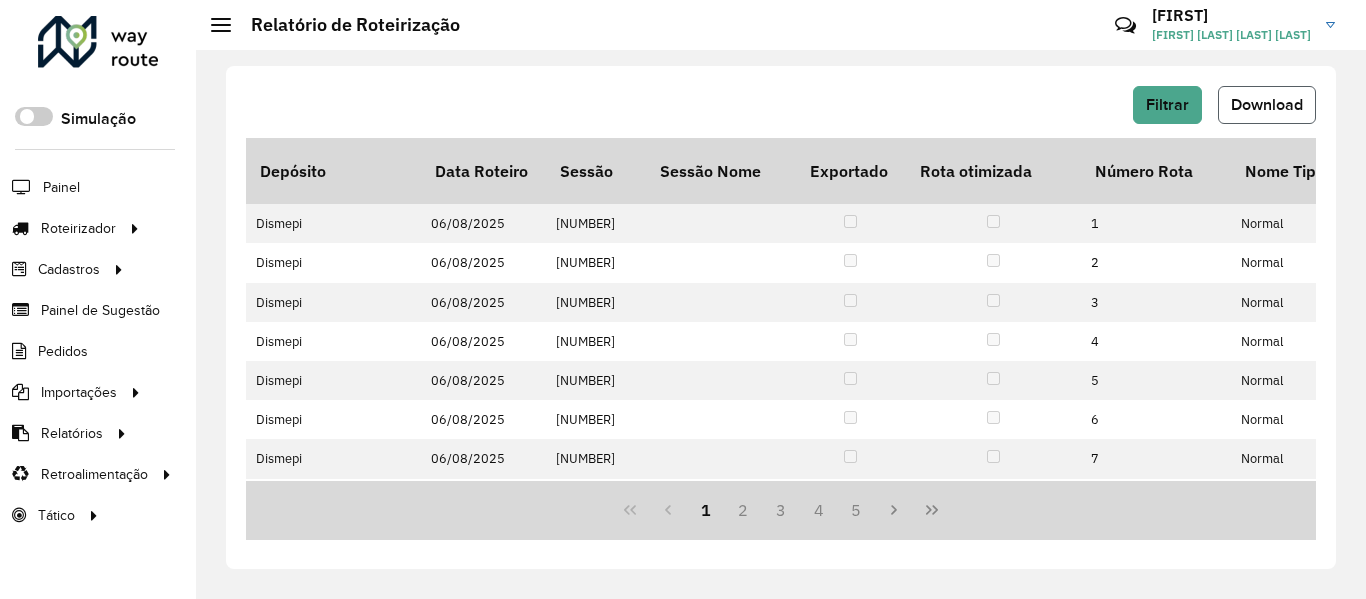 click on "Download" 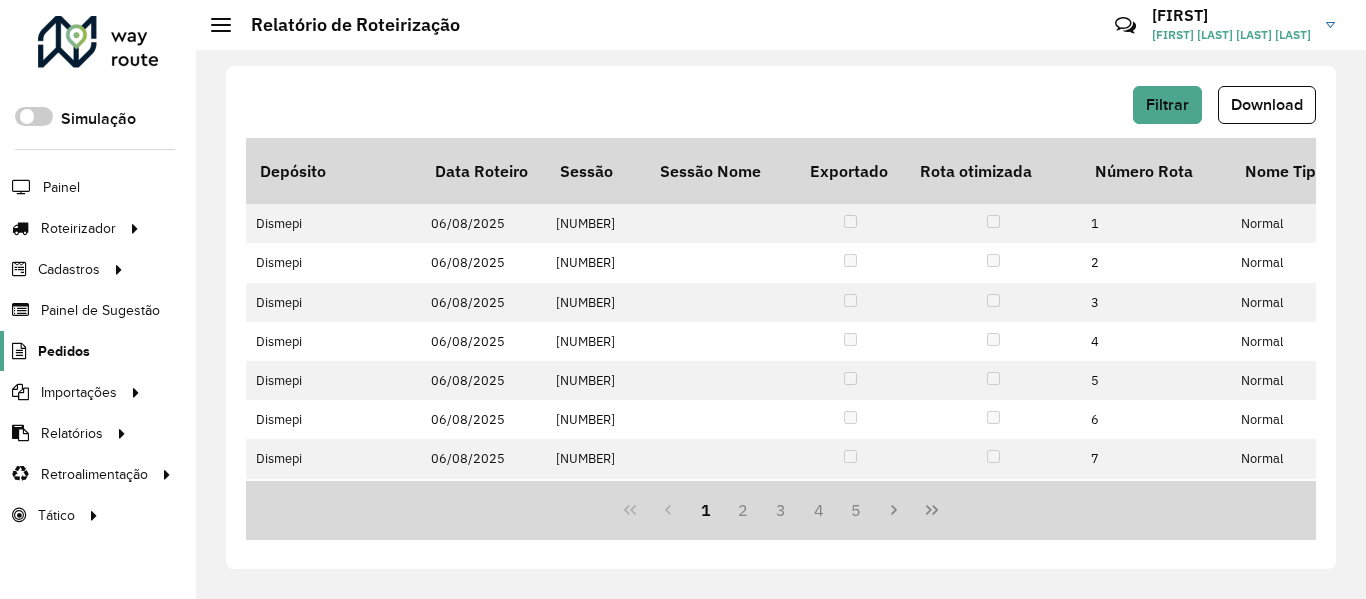 click on "Pedidos" 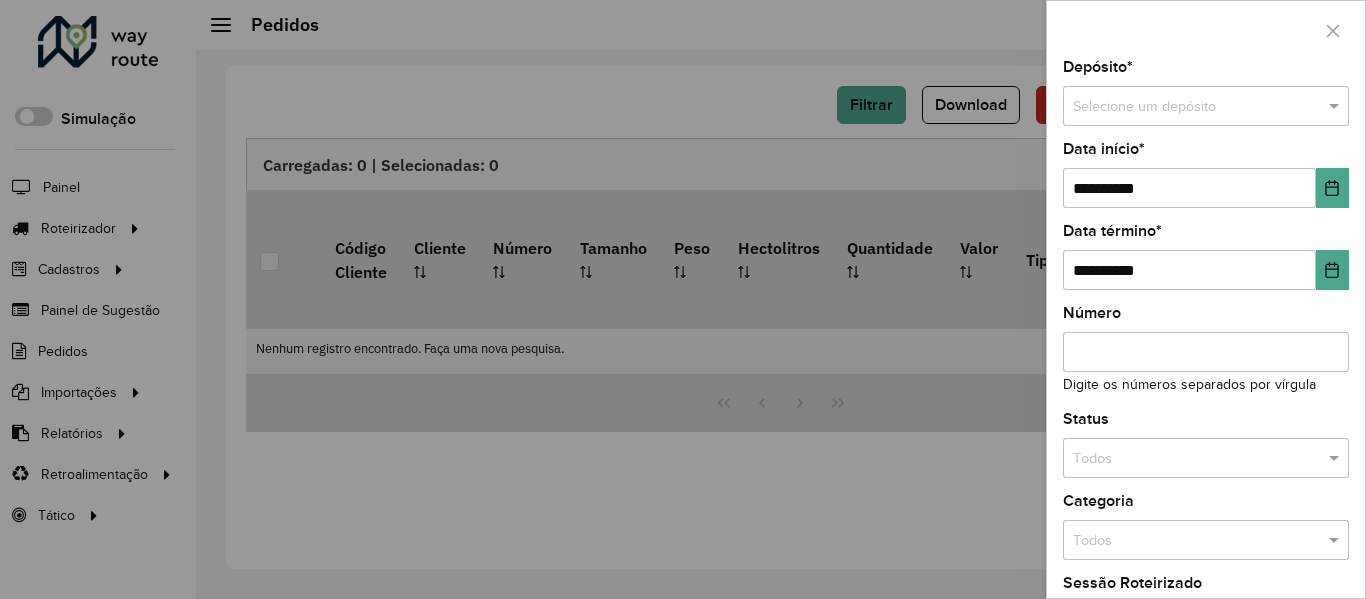 click at bounding box center (1186, 107) 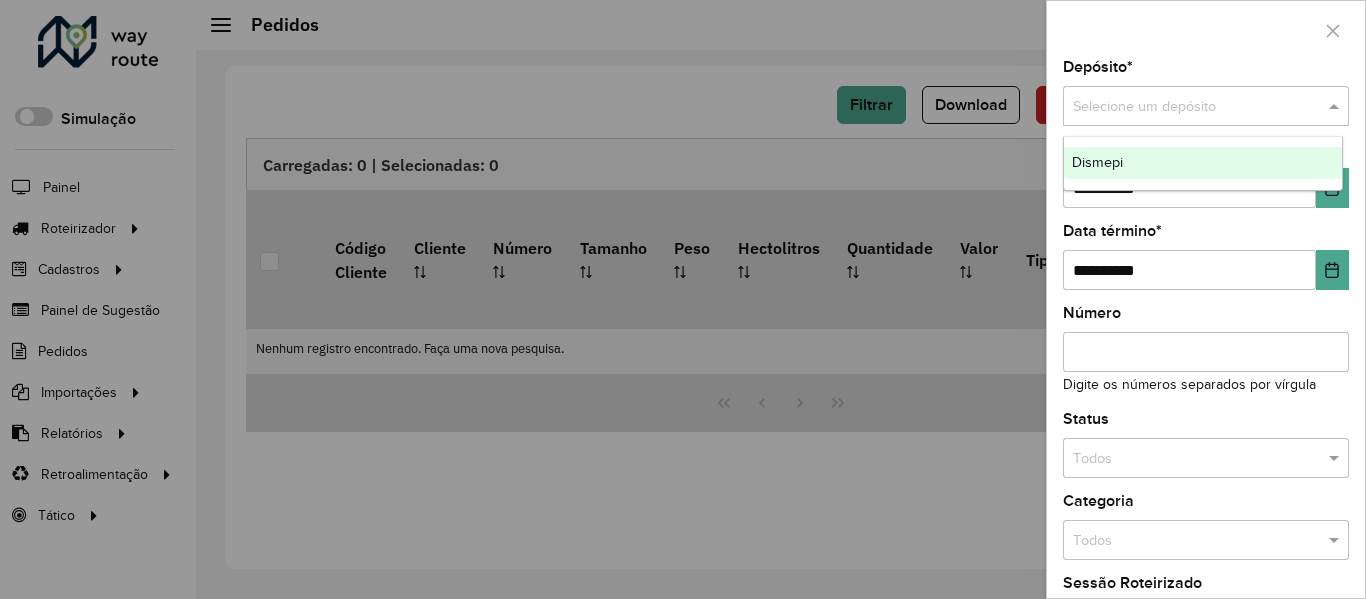 click on "Dismepi" at bounding box center (1203, 163) 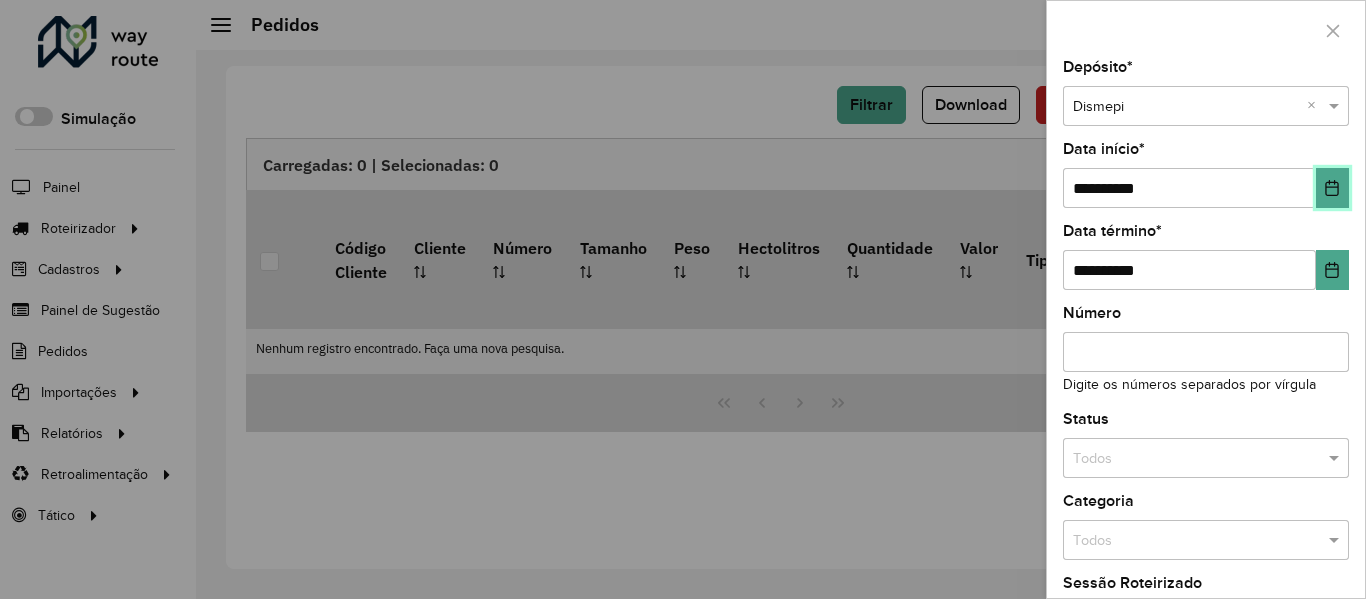 click 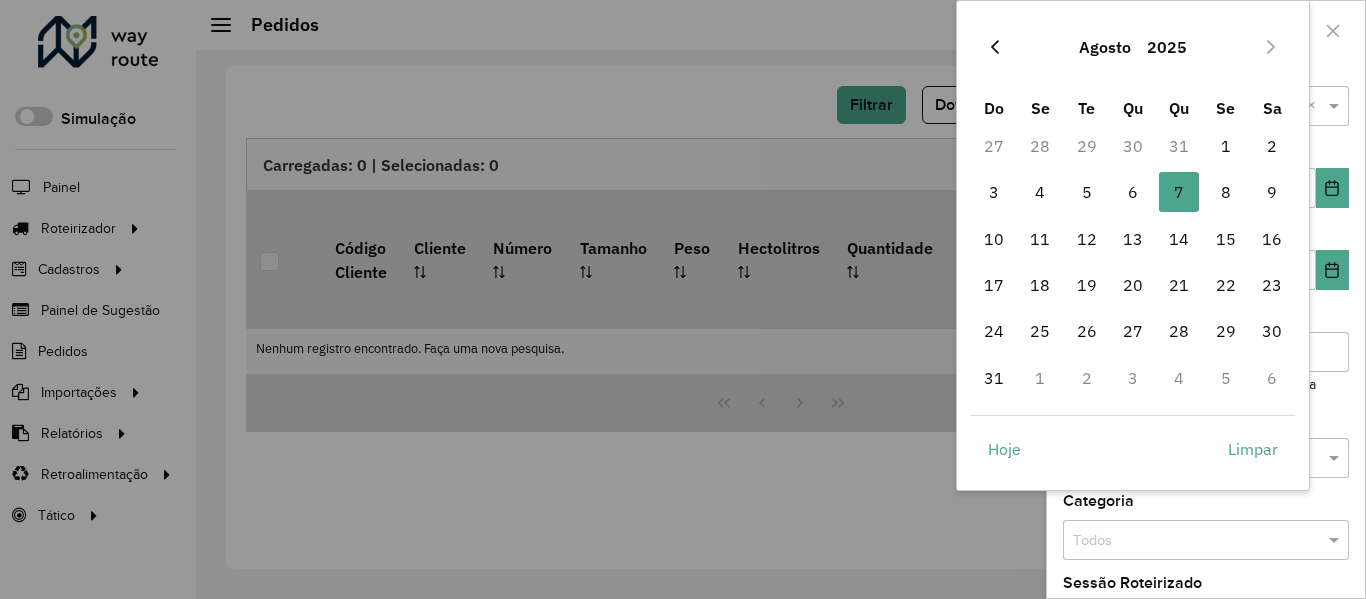 click at bounding box center [995, 47] 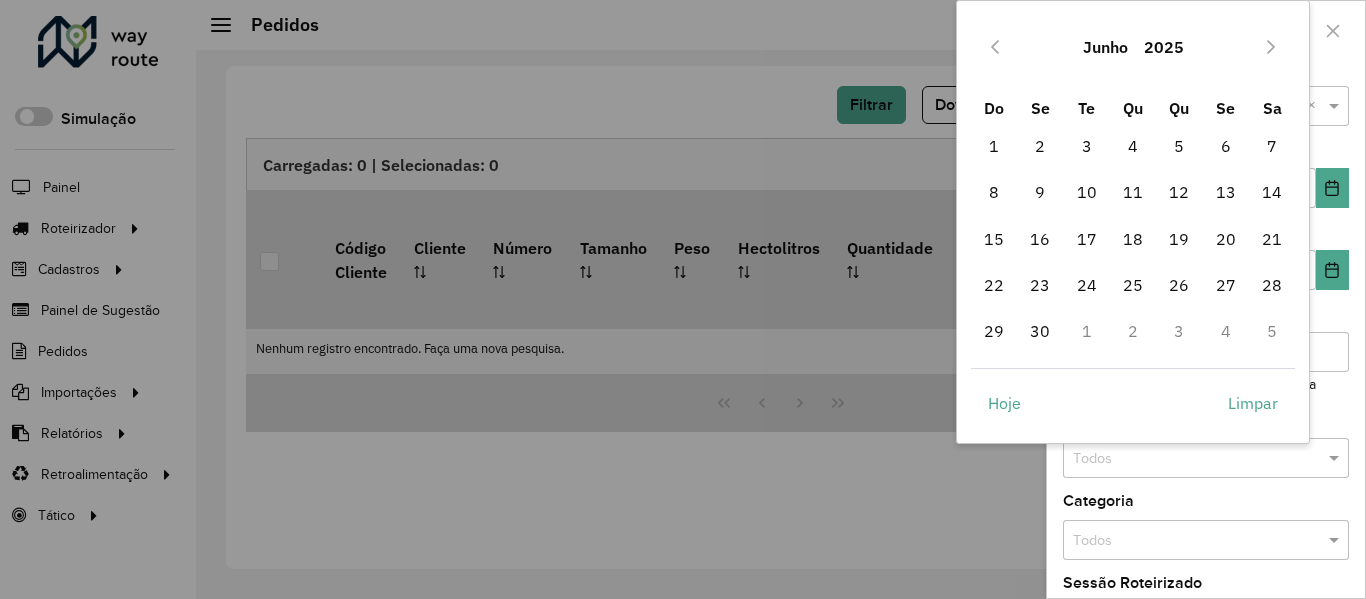 click at bounding box center [995, 47] 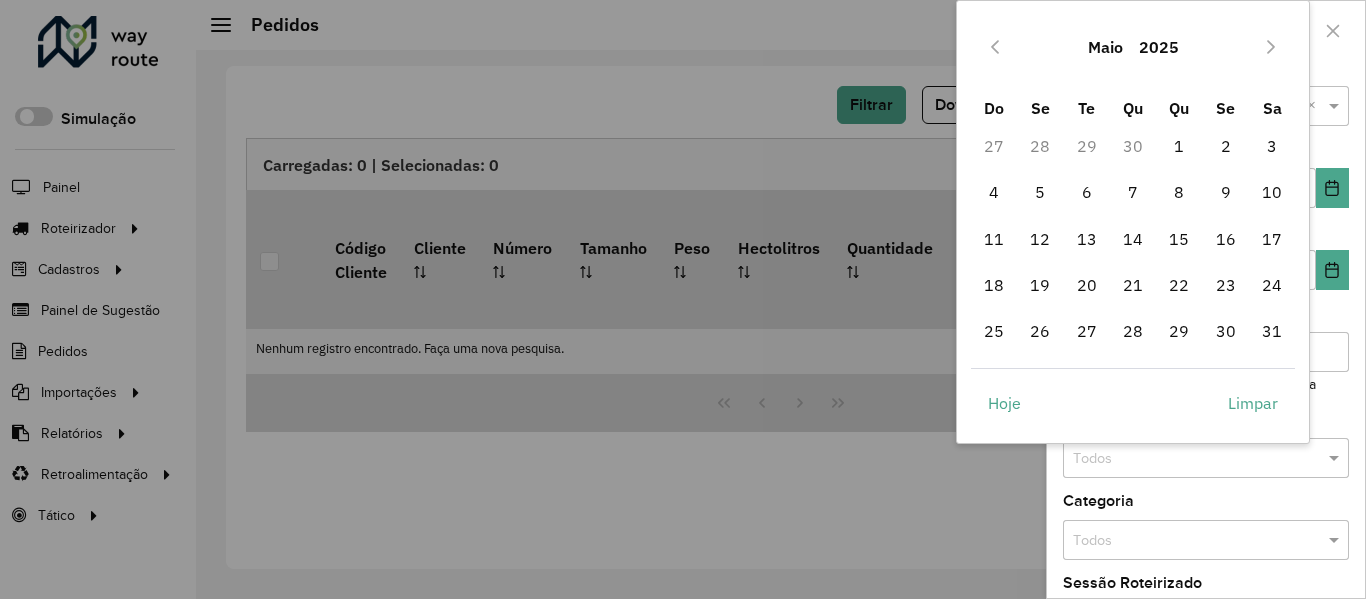 click at bounding box center [995, 47] 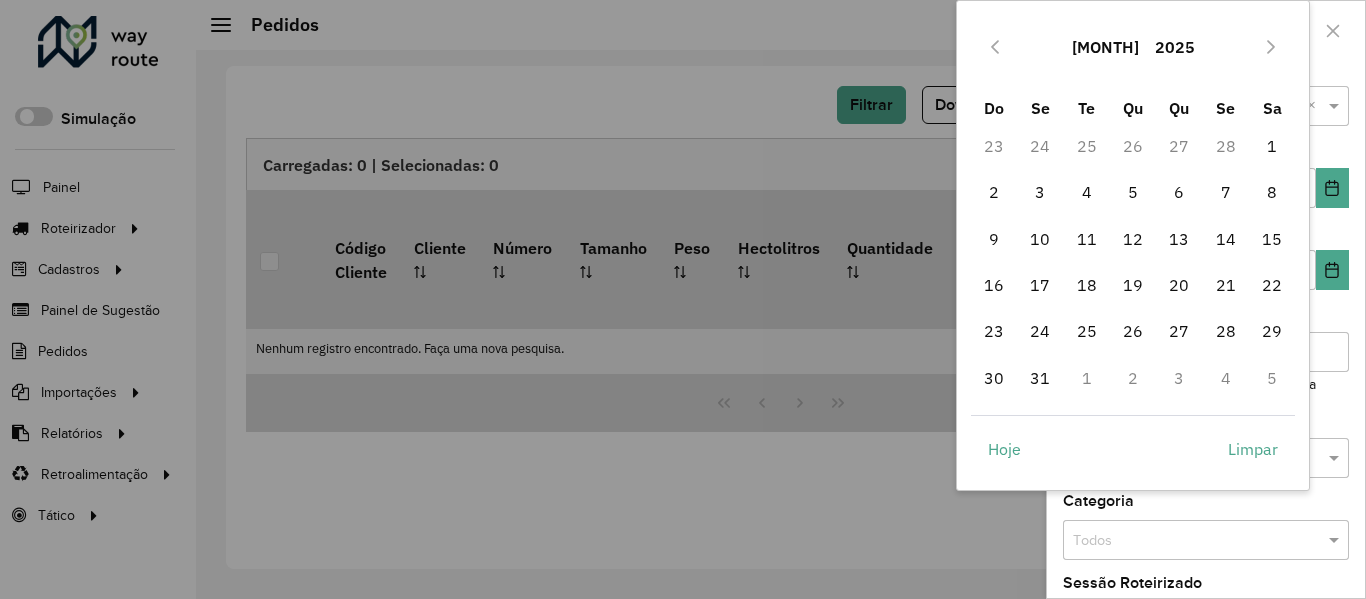 click at bounding box center [995, 47] 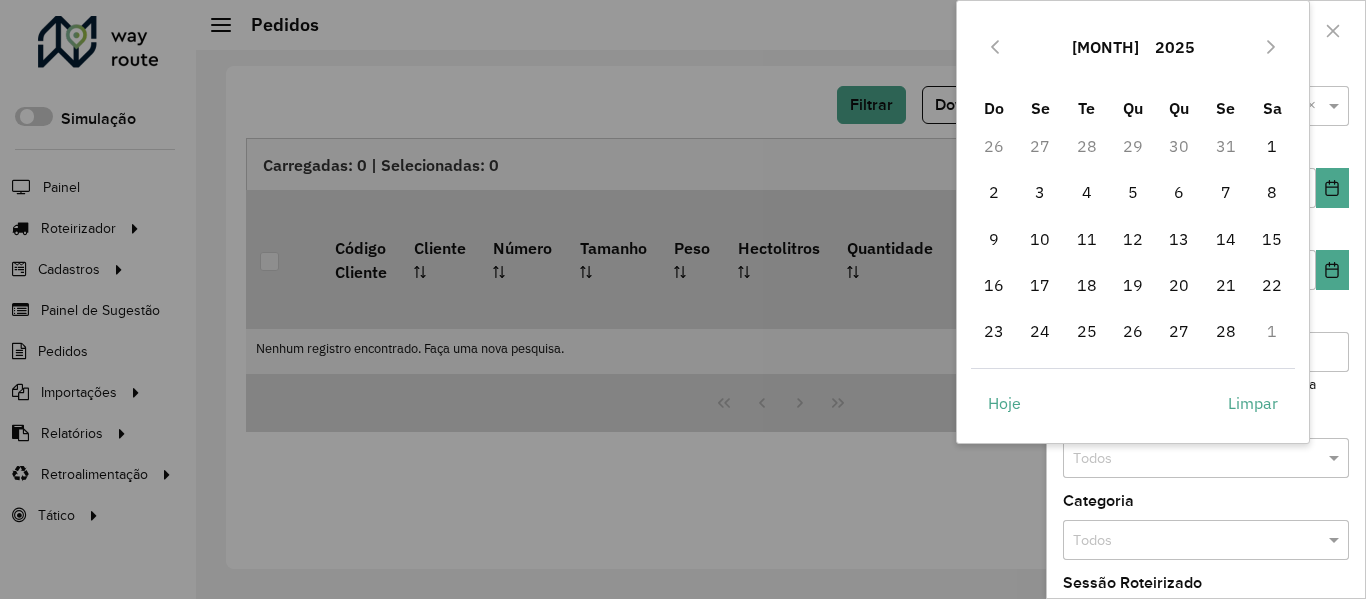 click at bounding box center [995, 47] 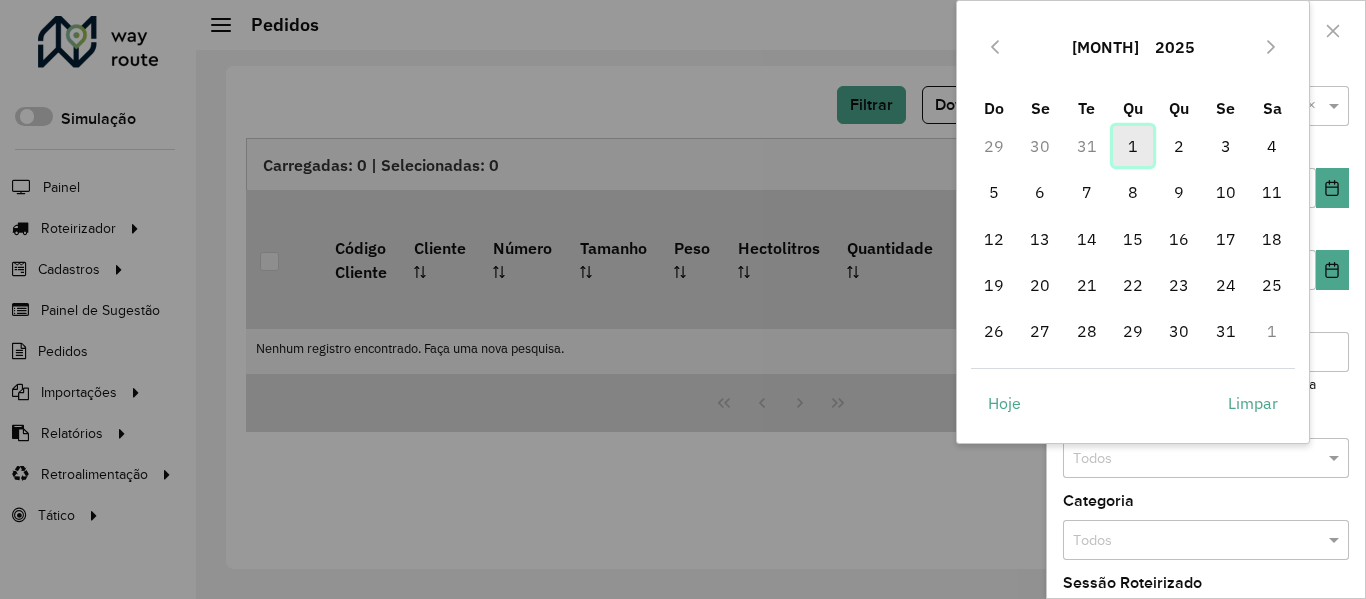 click on "1" at bounding box center (1133, 146) 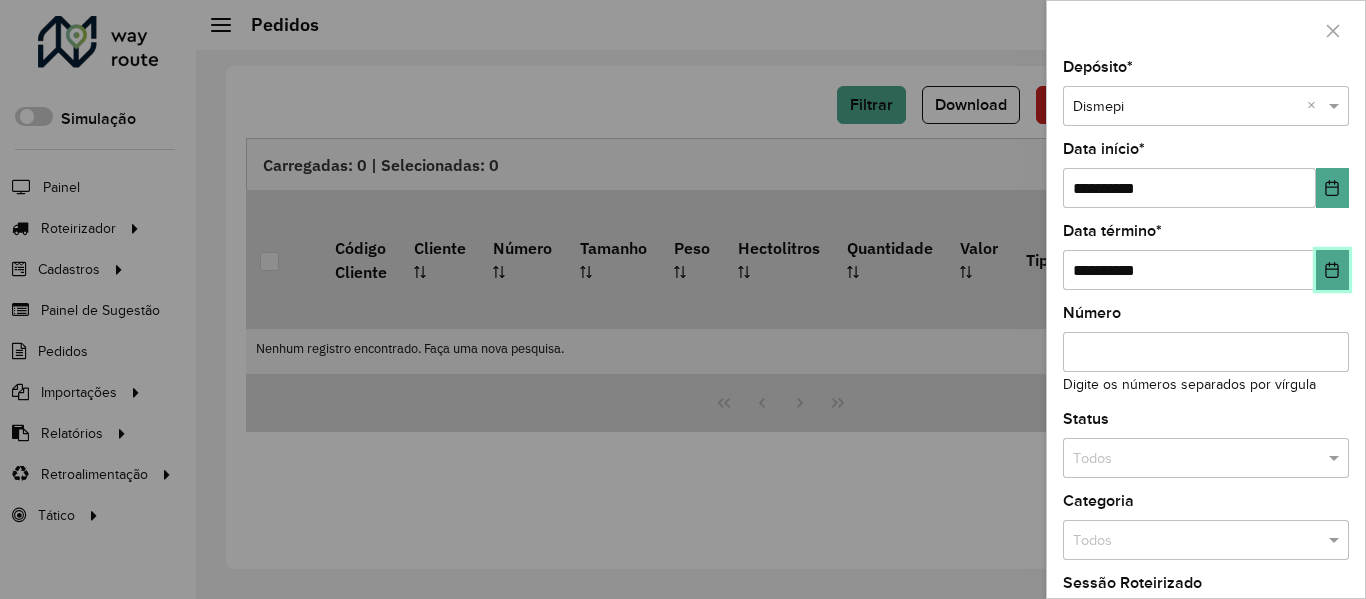 click 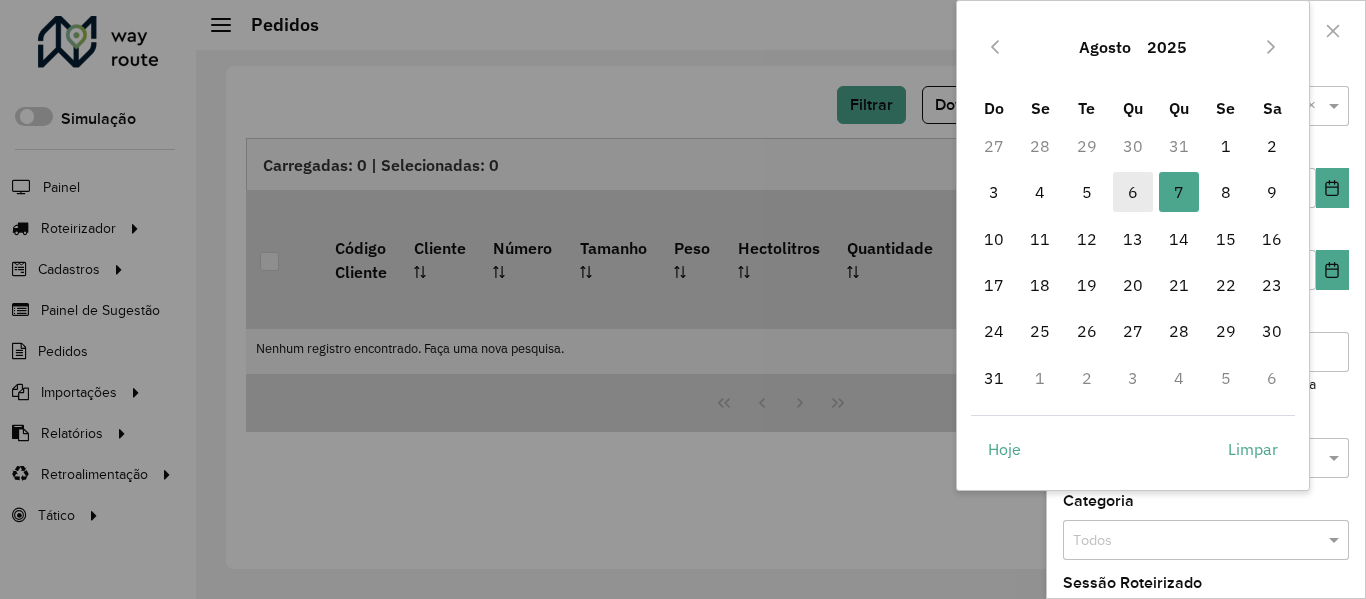 click on "6" at bounding box center (1133, 192) 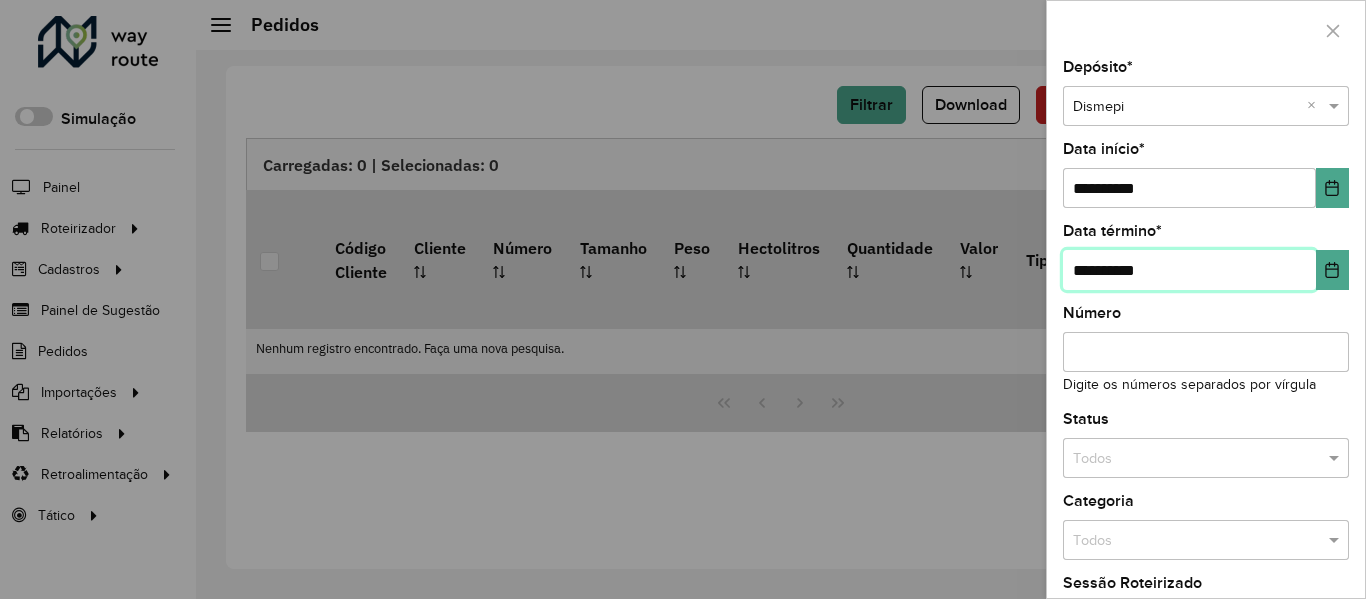 scroll, scrollTop: 243, scrollLeft: 0, axis: vertical 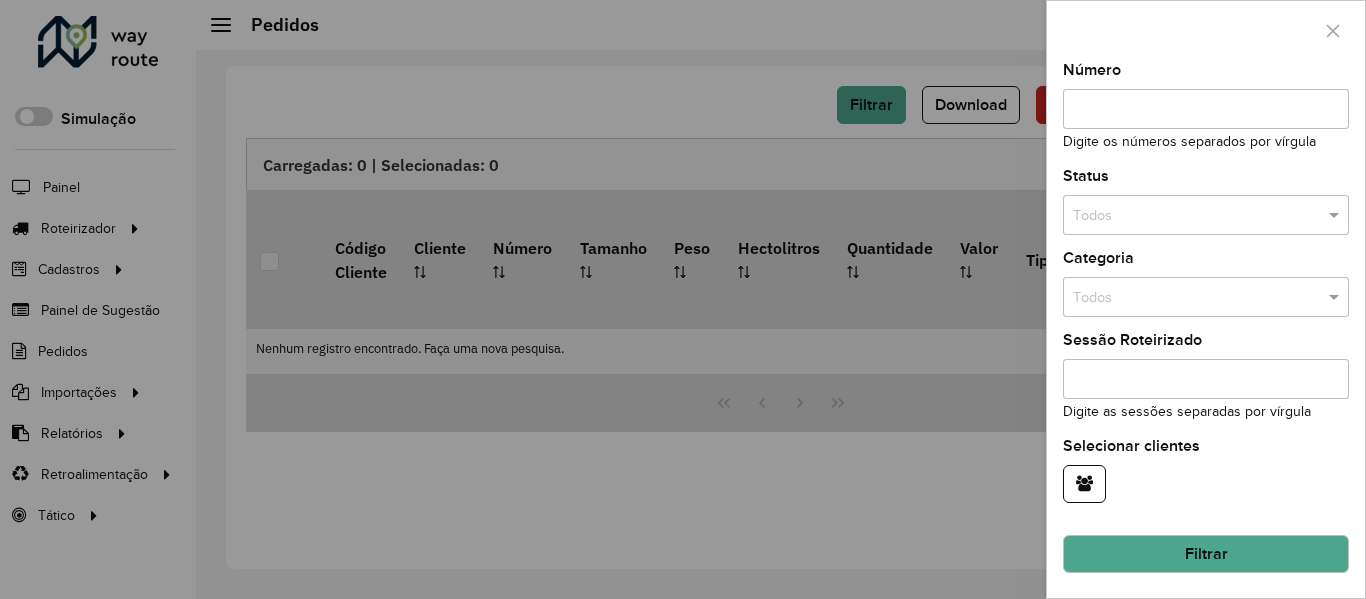 click on "Filtrar" 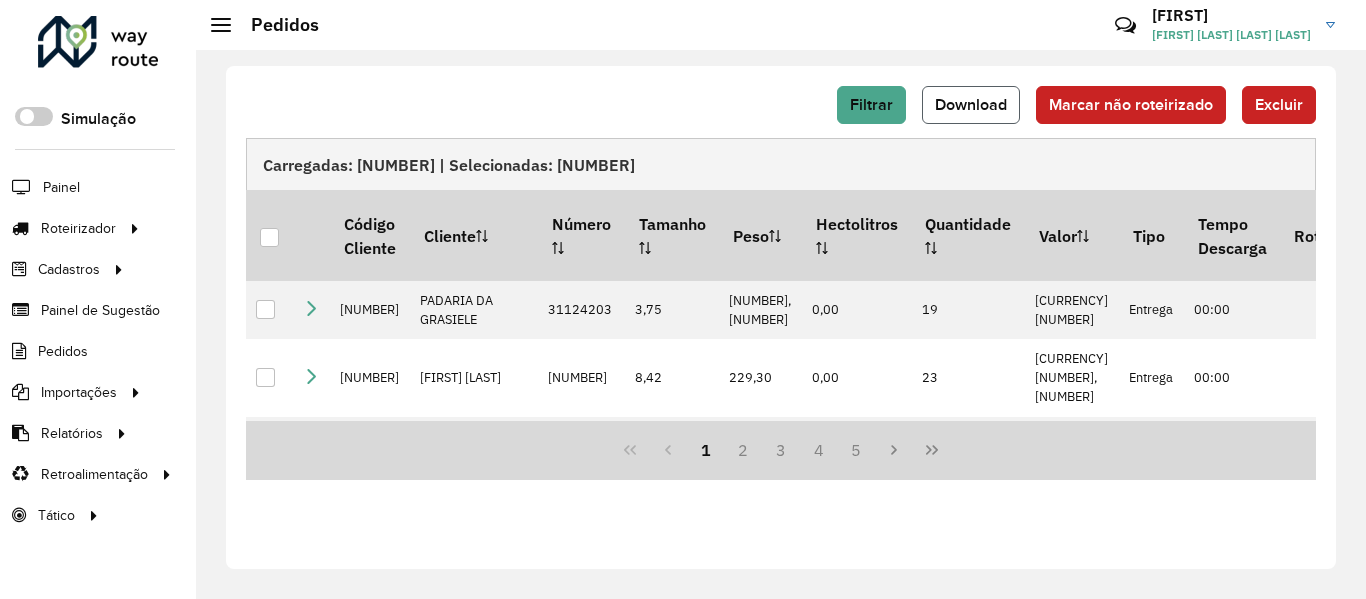 click on "Download" 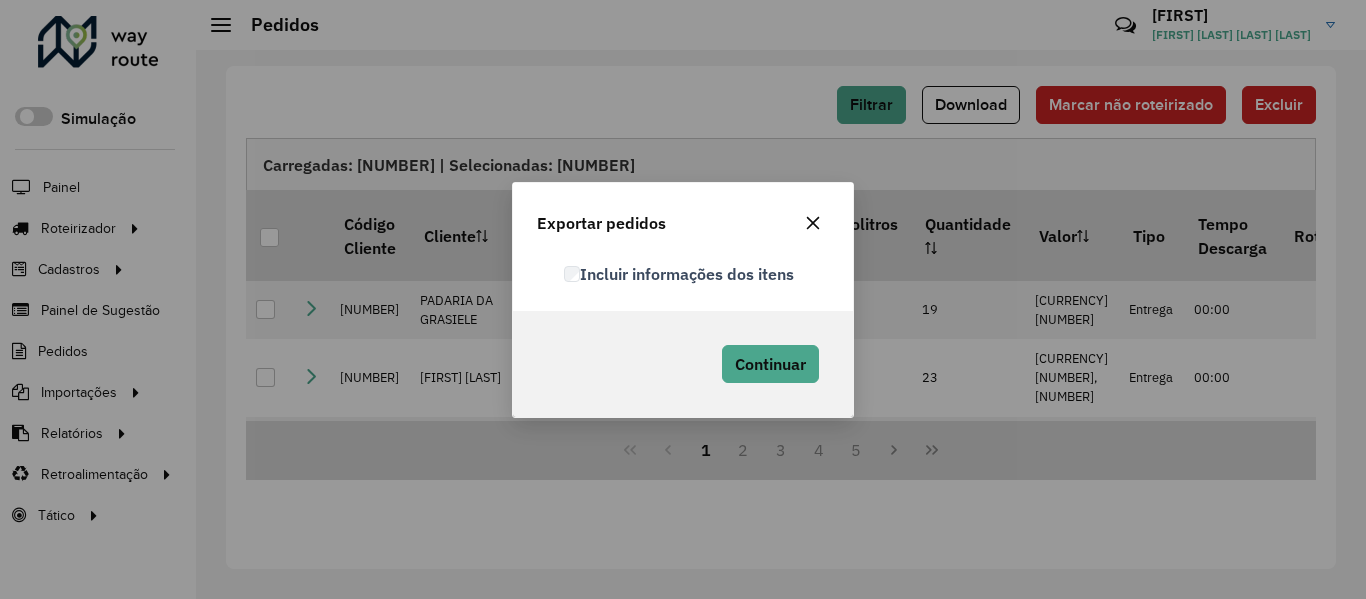 click on "Incluir informações dos itens" 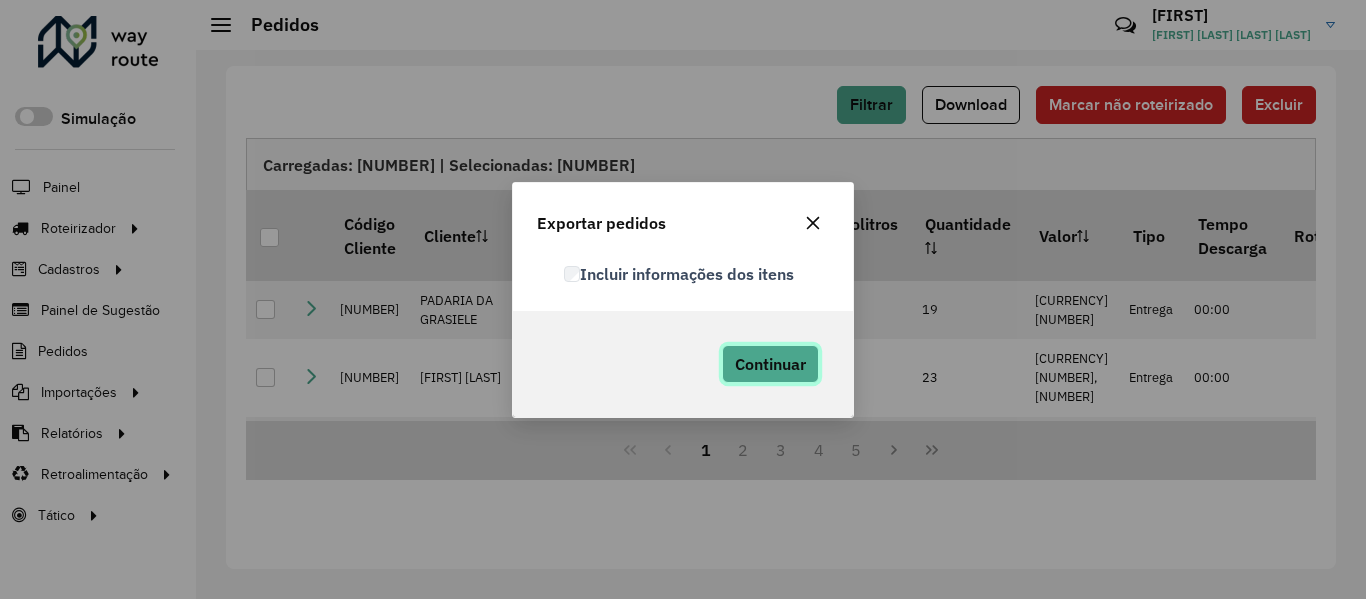 click on "Continuar" 